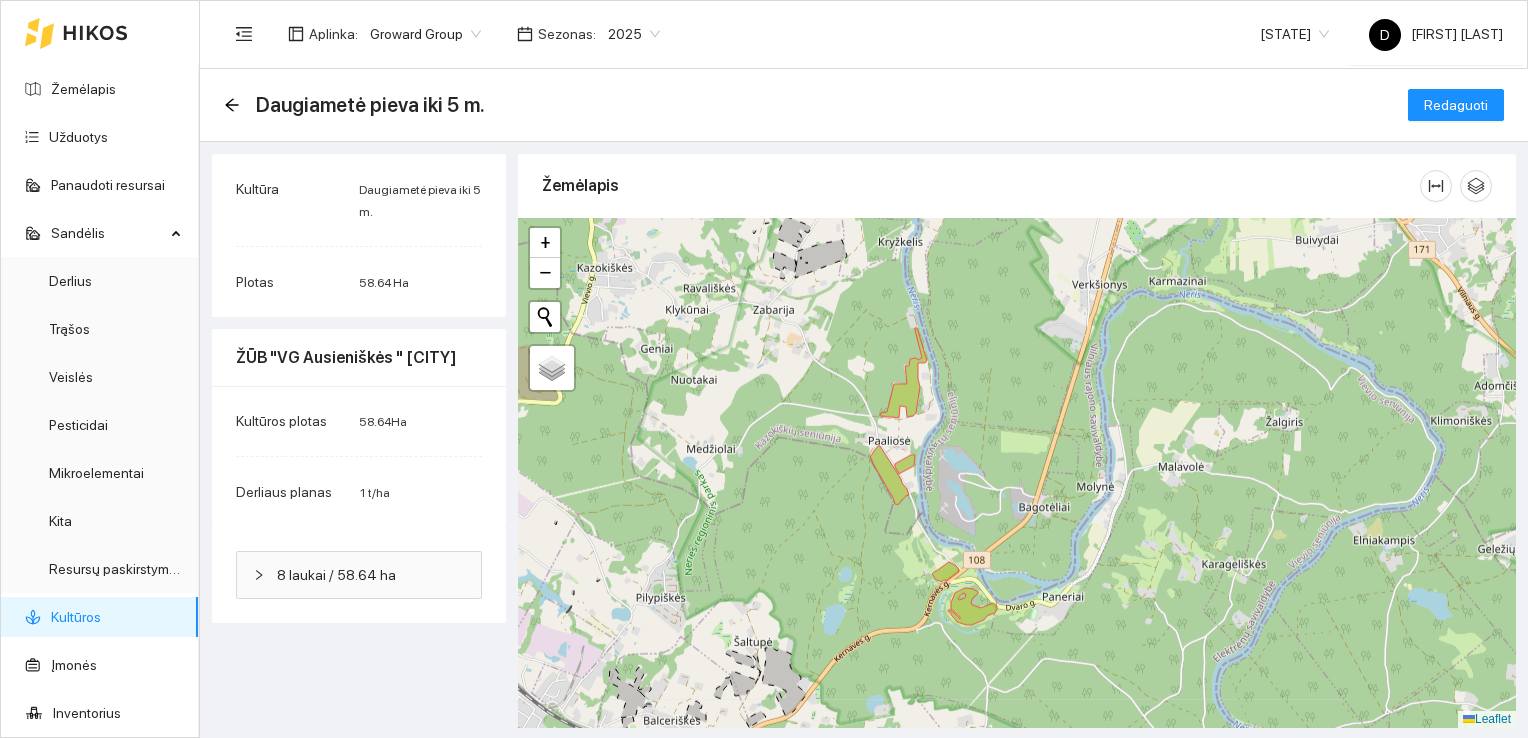 scroll, scrollTop: 0, scrollLeft: 0, axis: both 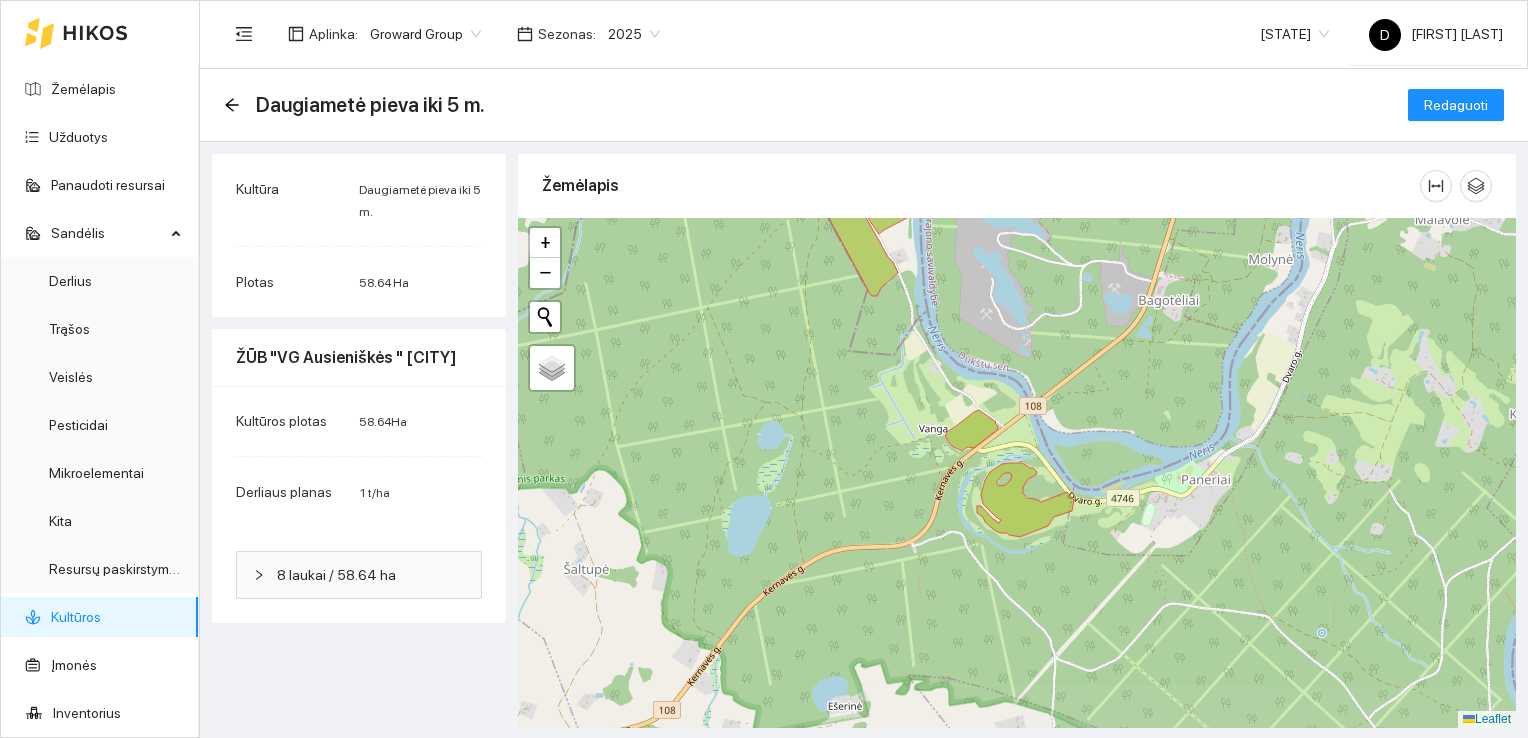 drag, startPoint x: 940, startPoint y: 502, endPoint x: 892, endPoint y: 274, distance: 232.99785 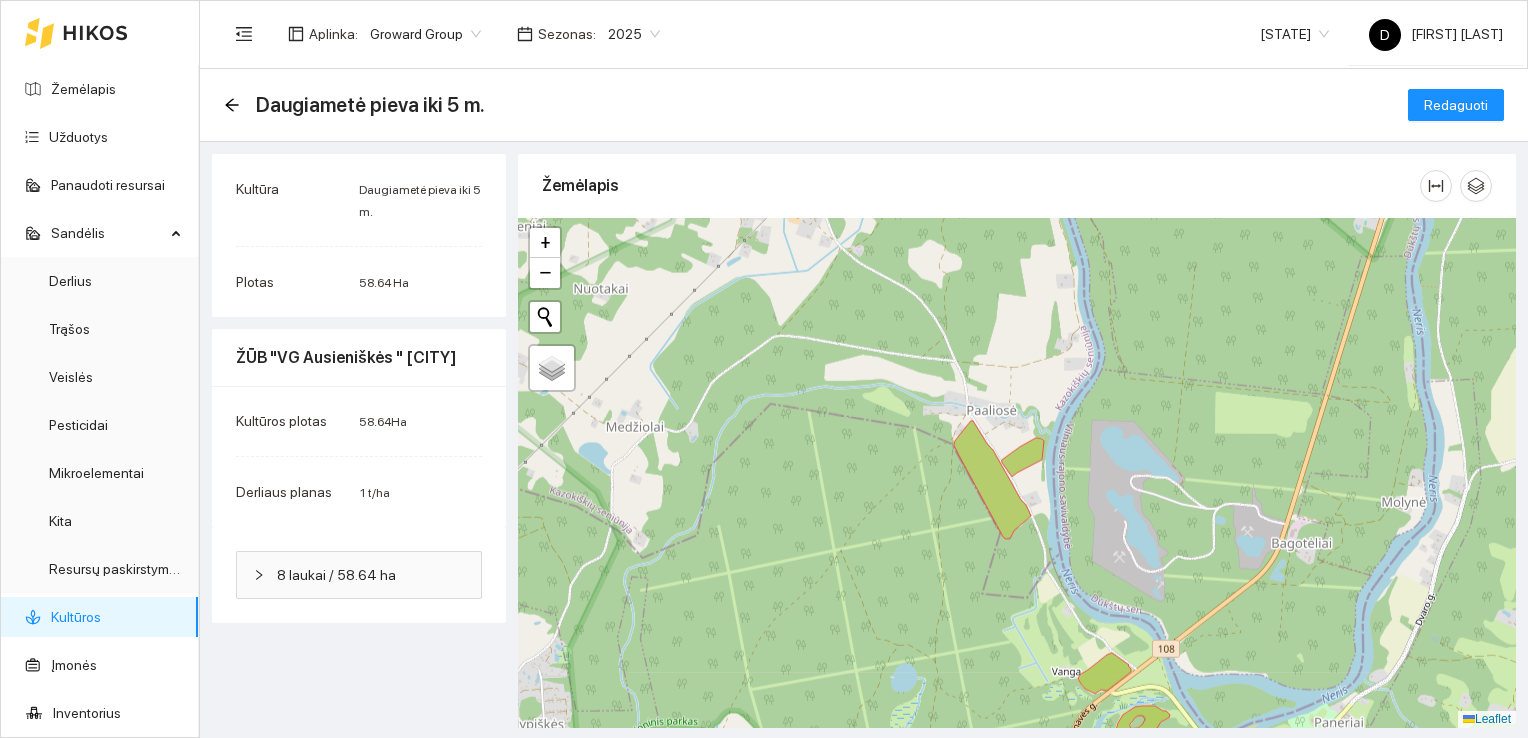 drag, startPoint x: 835, startPoint y: 380, endPoint x: 966, endPoint y: 606, distance: 261.22214 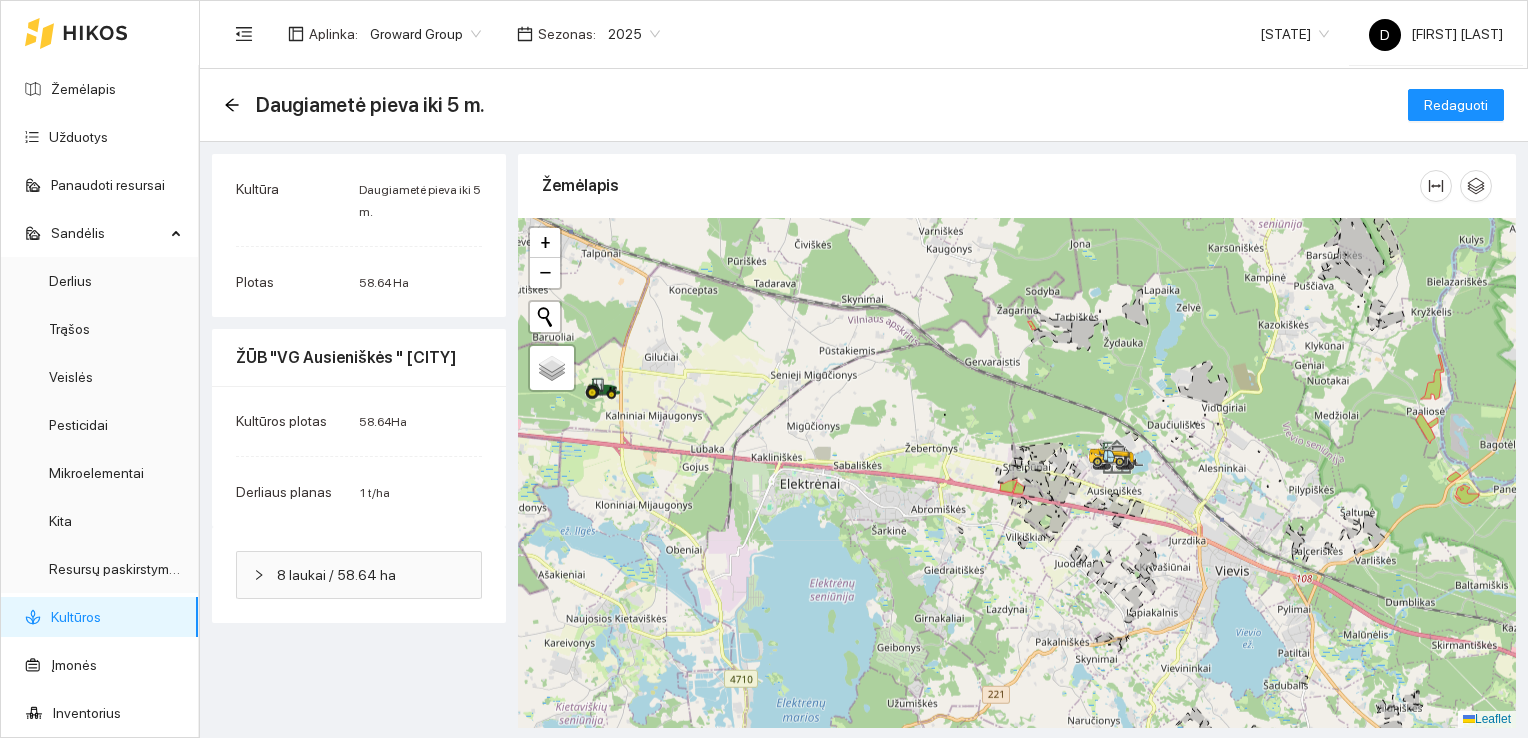 drag, startPoint x: 780, startPoint y: 490, endPoint x: 1205, endPoint y: 388, distance: 437.06863 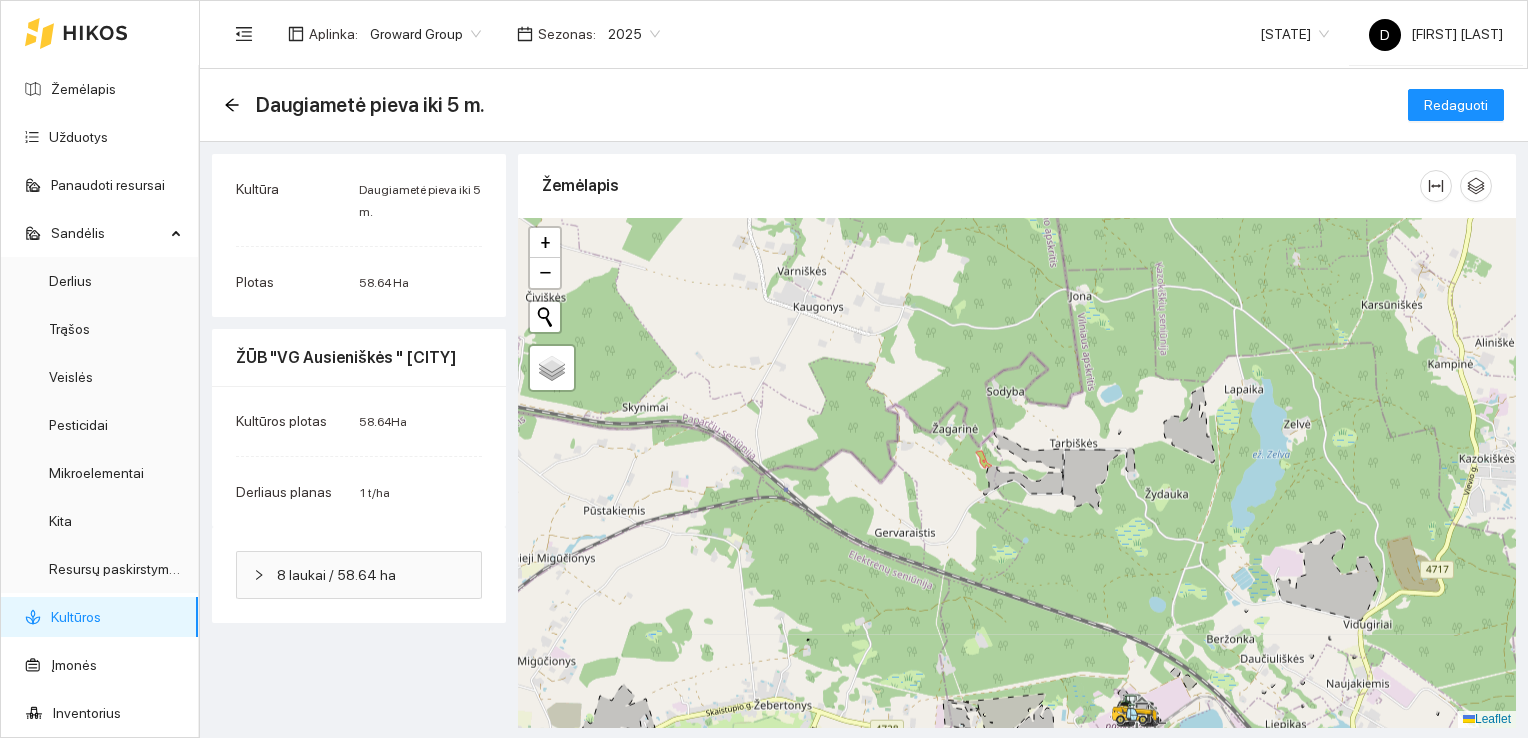 drag, startPoint x: 932, startPoint y: 359, endPoint x: 996, endPoint y: 490, distance: 145.7978 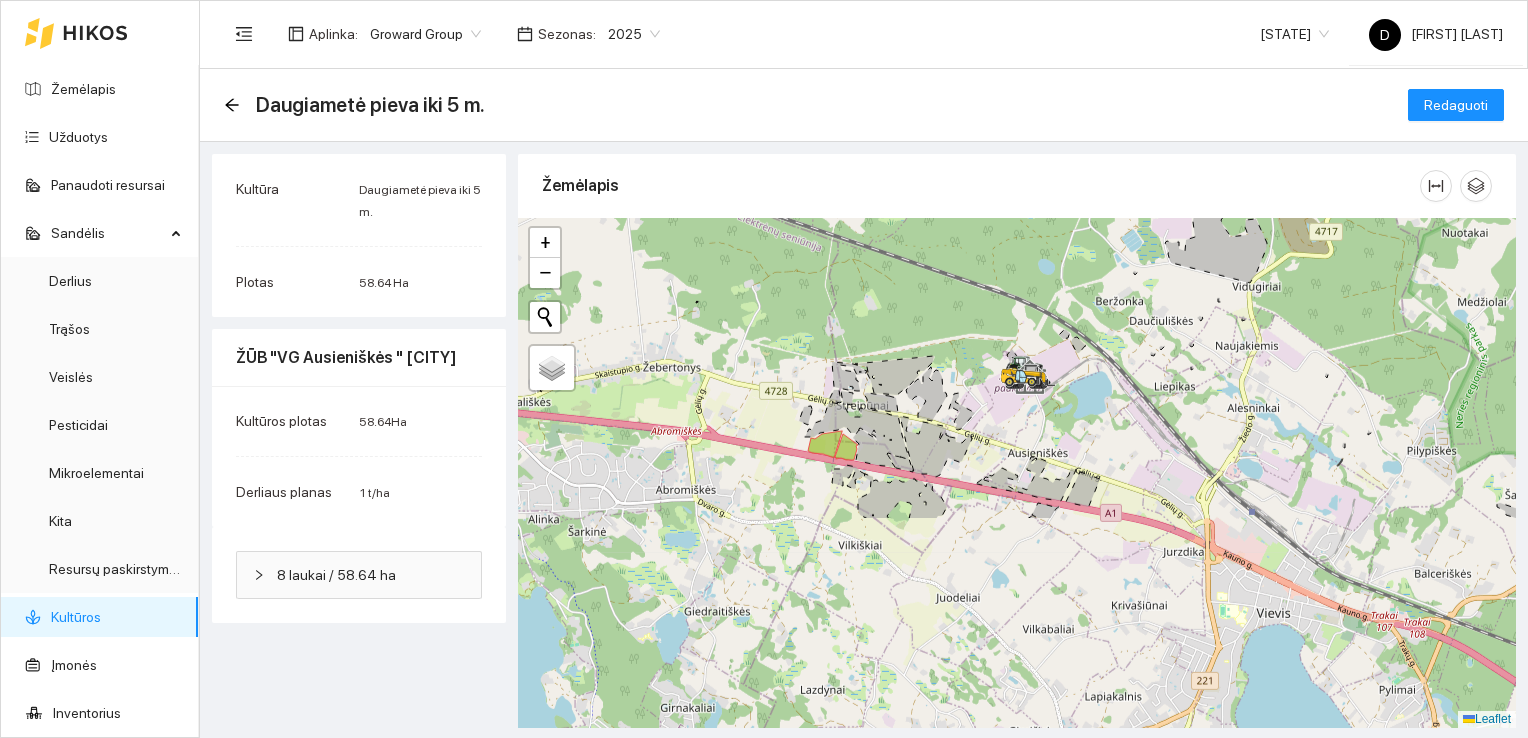 drag, startPoint x: 939, startPoint y: 543, endPoint x: 1058, endPoint y: 282, distance: 286.8484 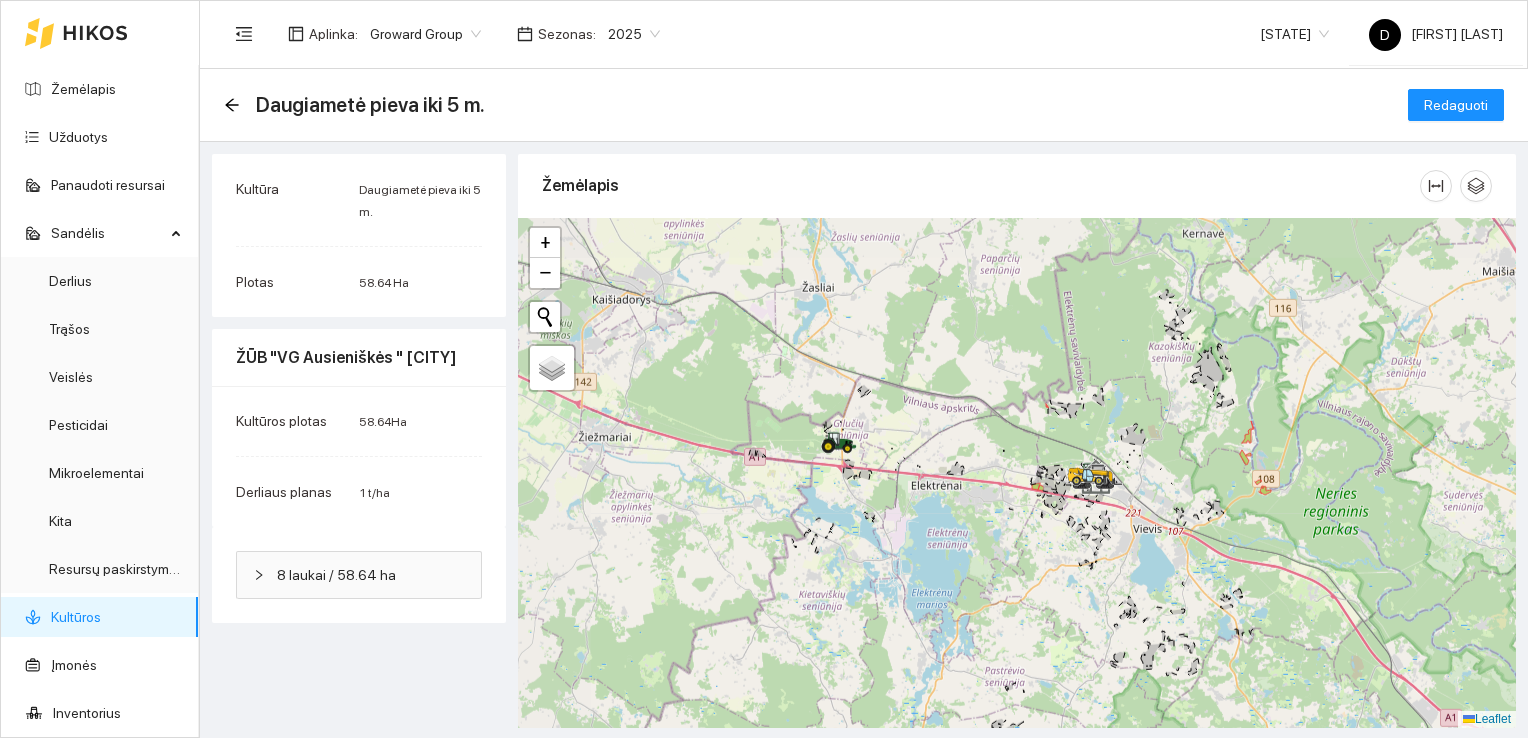drag, startPoint x: 724, startPoint y: 455, endPoint x: 924, endPoint y: 557, distance: 224.50835 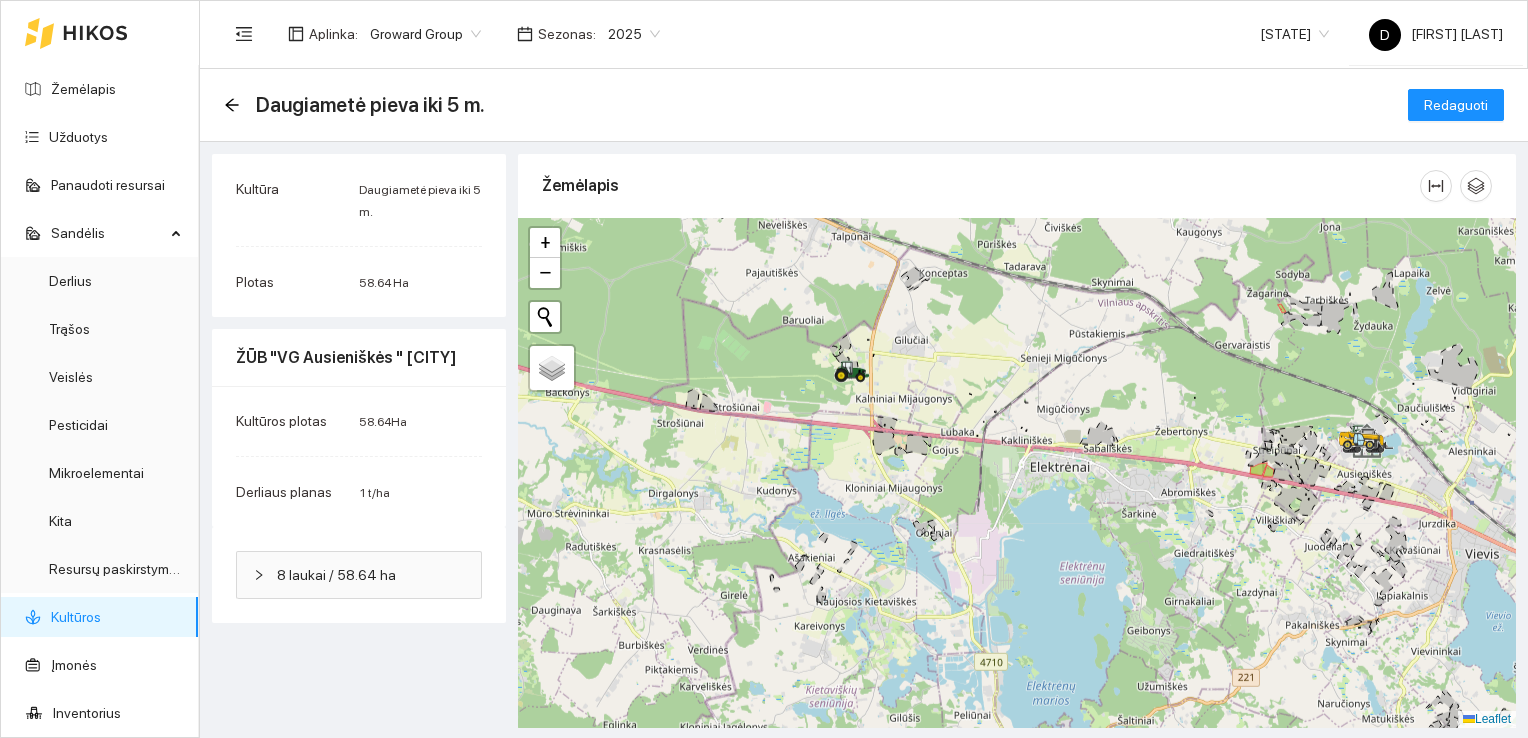 click on "2025" at bounding box center (425, 34) 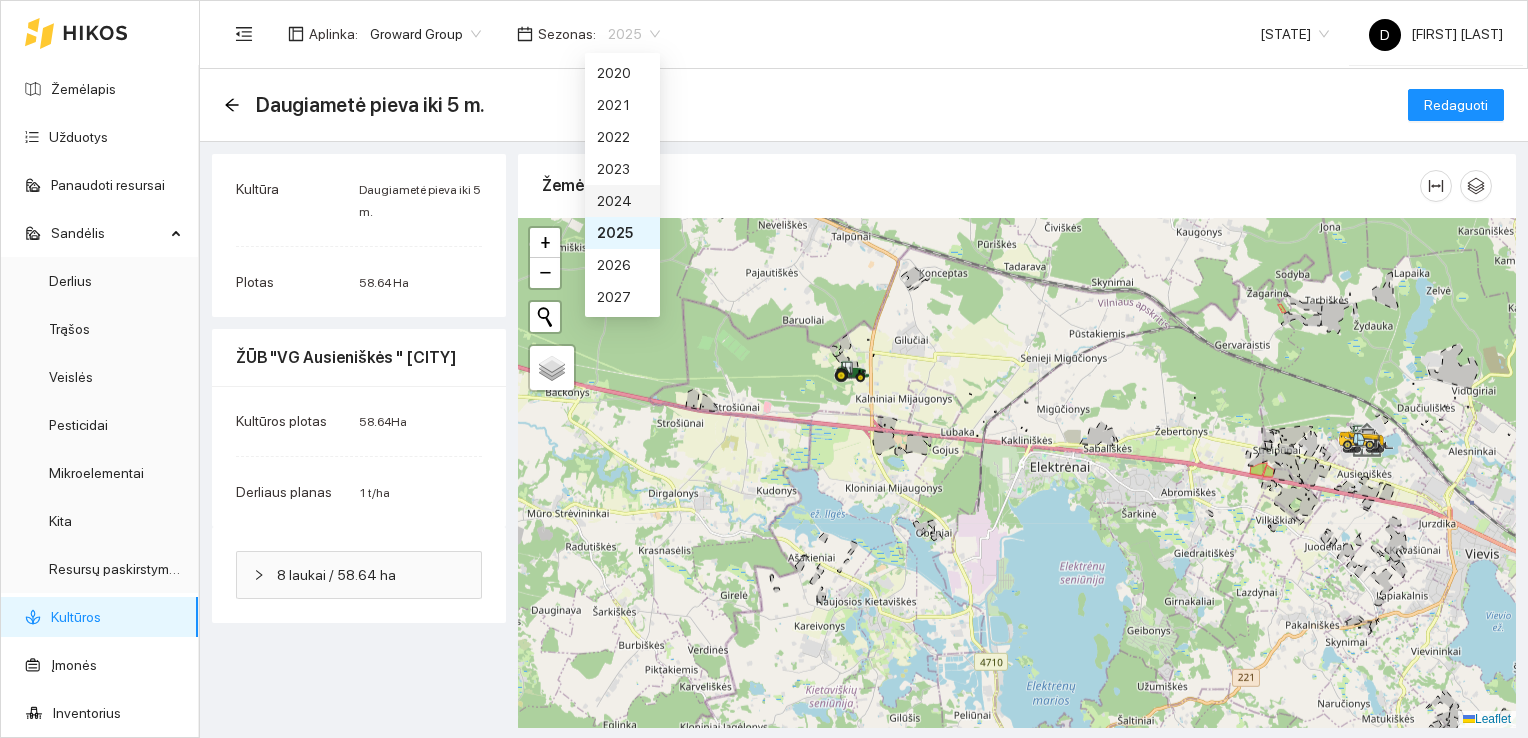 click on "2024" at bounding box center (622, 201) 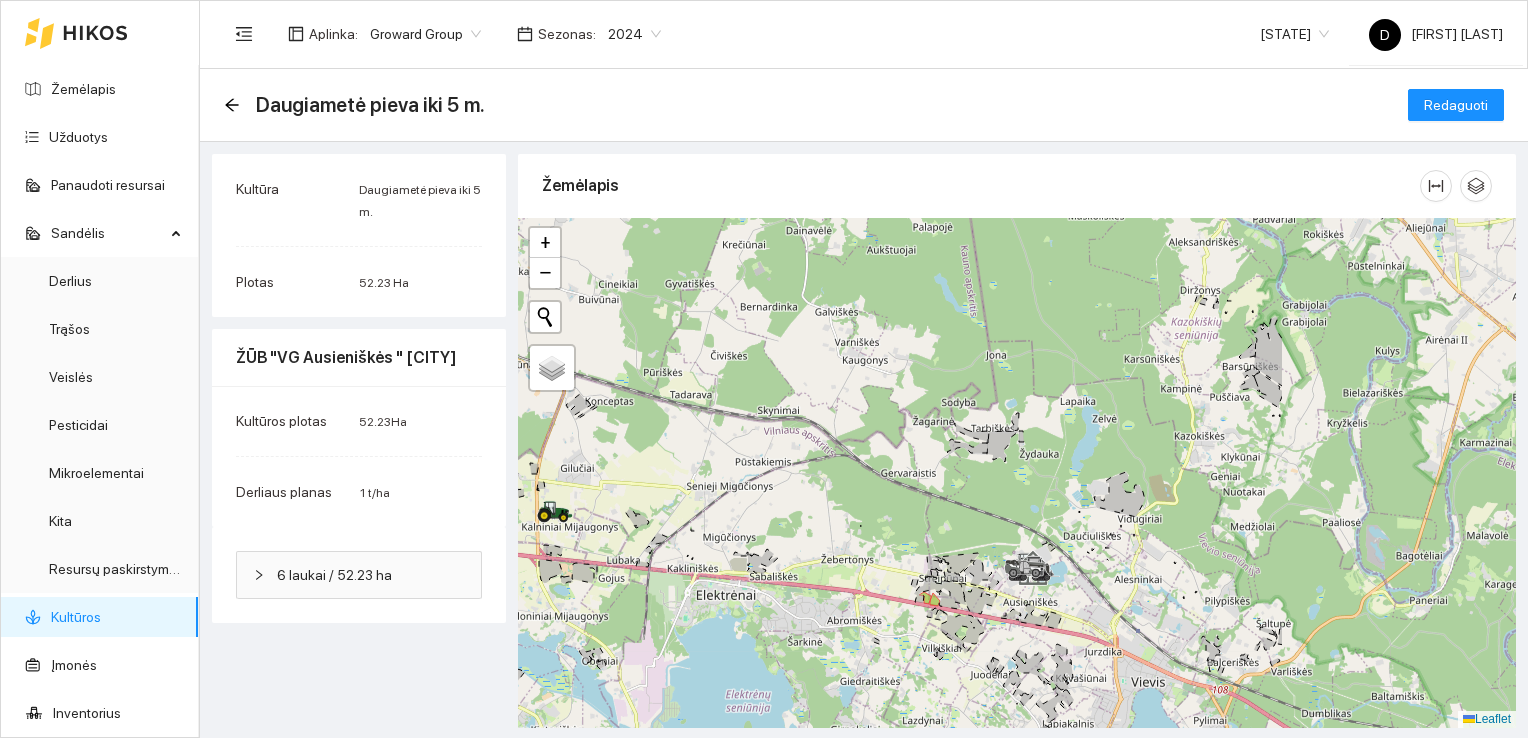 drag, startPoint x: 1143, startPoint y: 398, endPoint x: 808, endPoint y: 526, distance: 358.62097 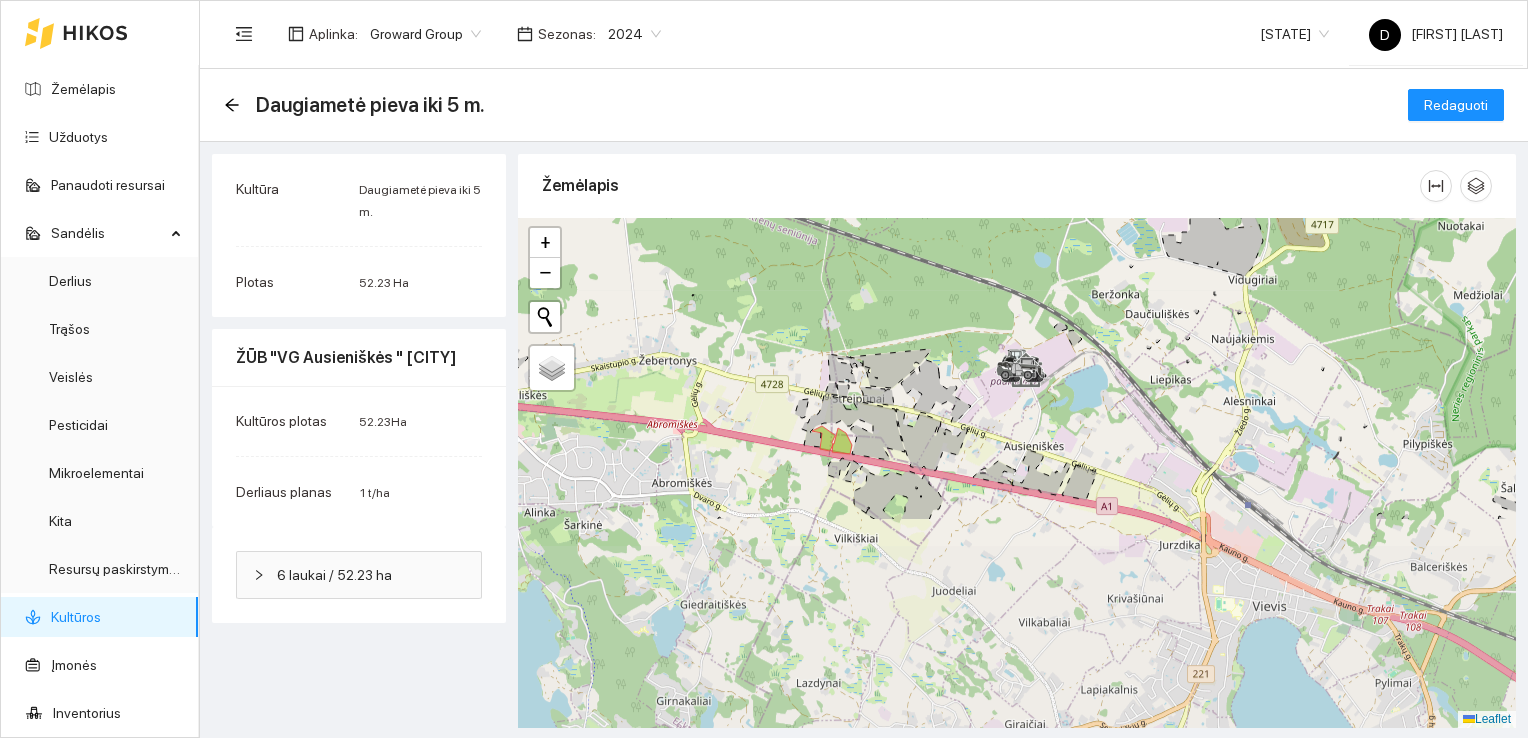 drag, startPoint x: 912, startPoint y: 601, endPoint x: 880, endPoint y: 374, distance: 229.24442 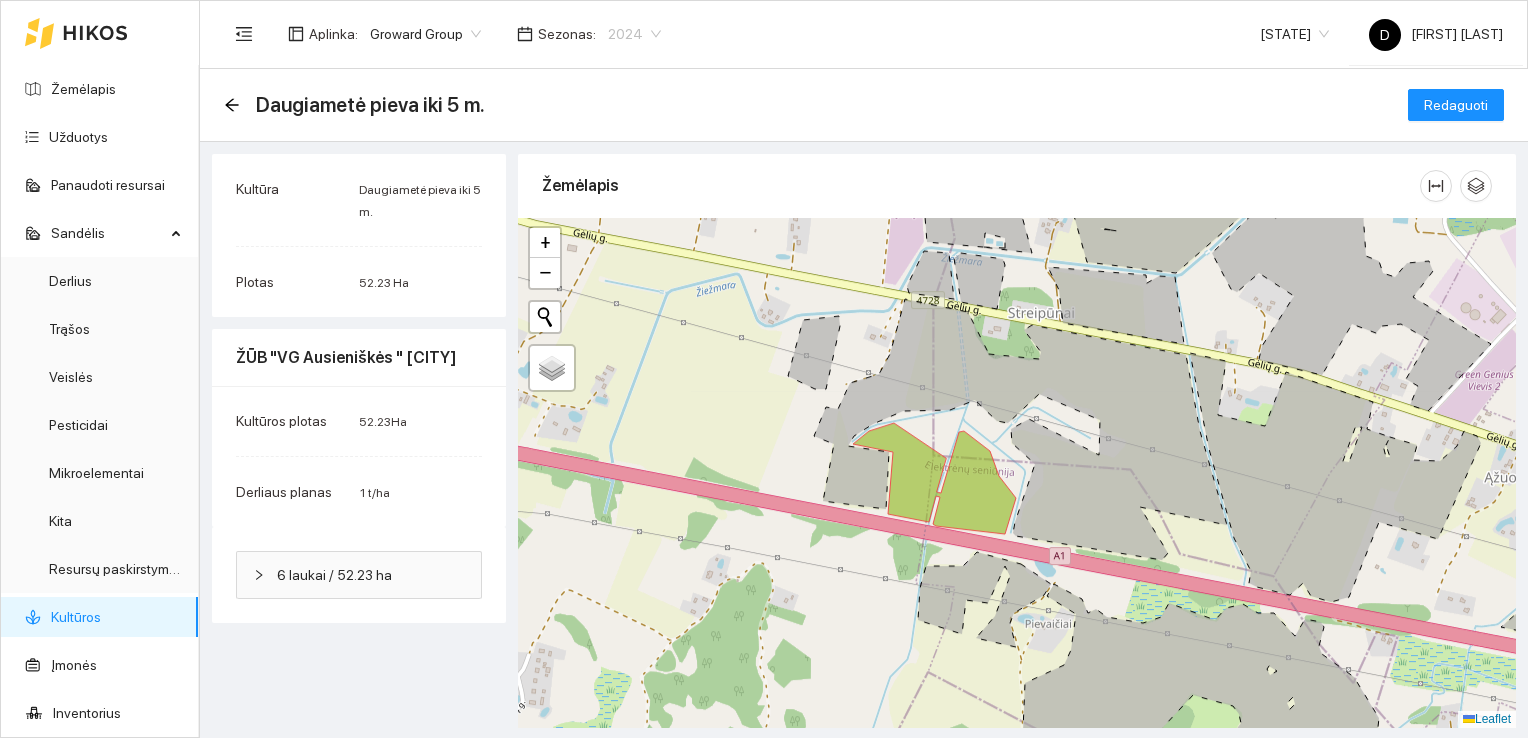 click on "2024" at bounding box center (634, 34) 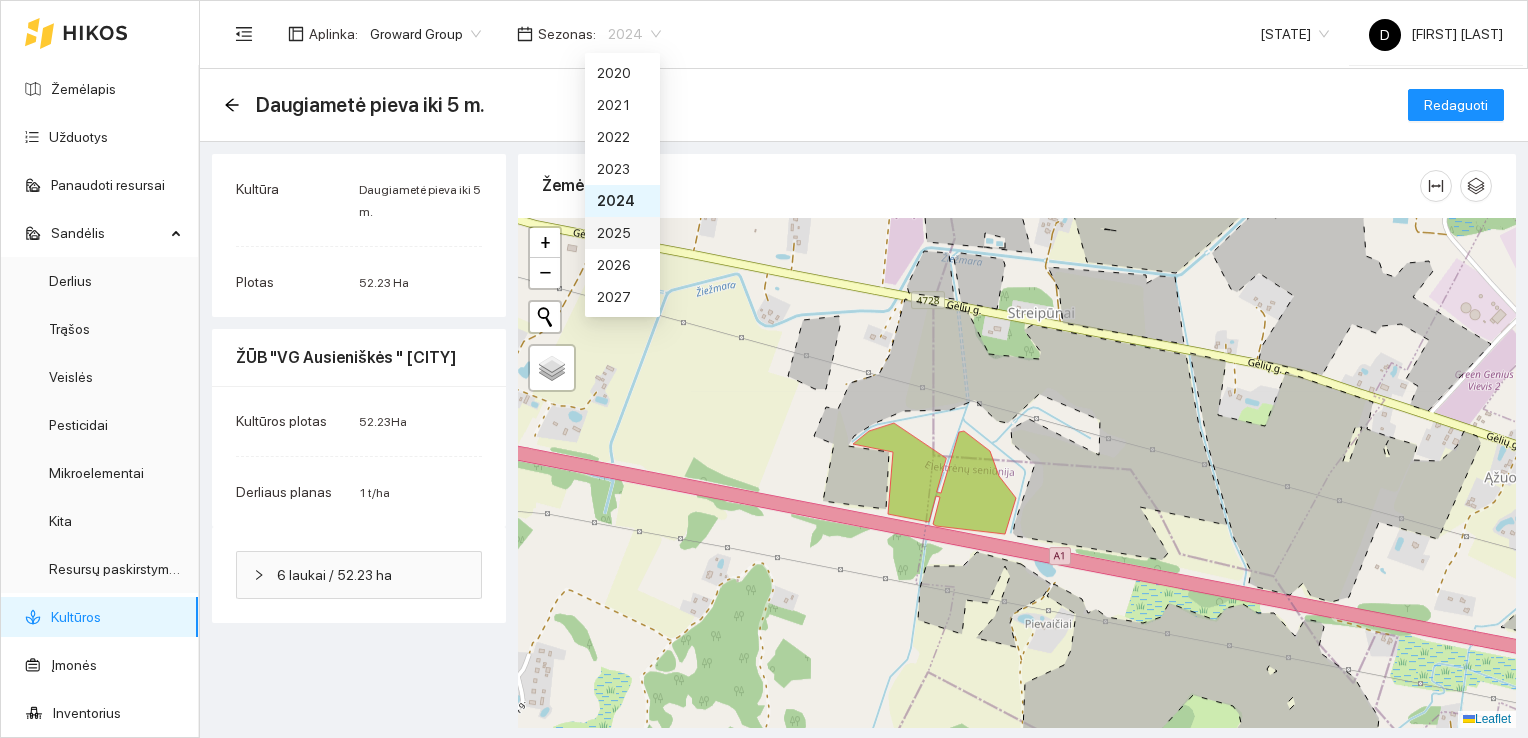 click on "2025" at bounding box center [622, 233] 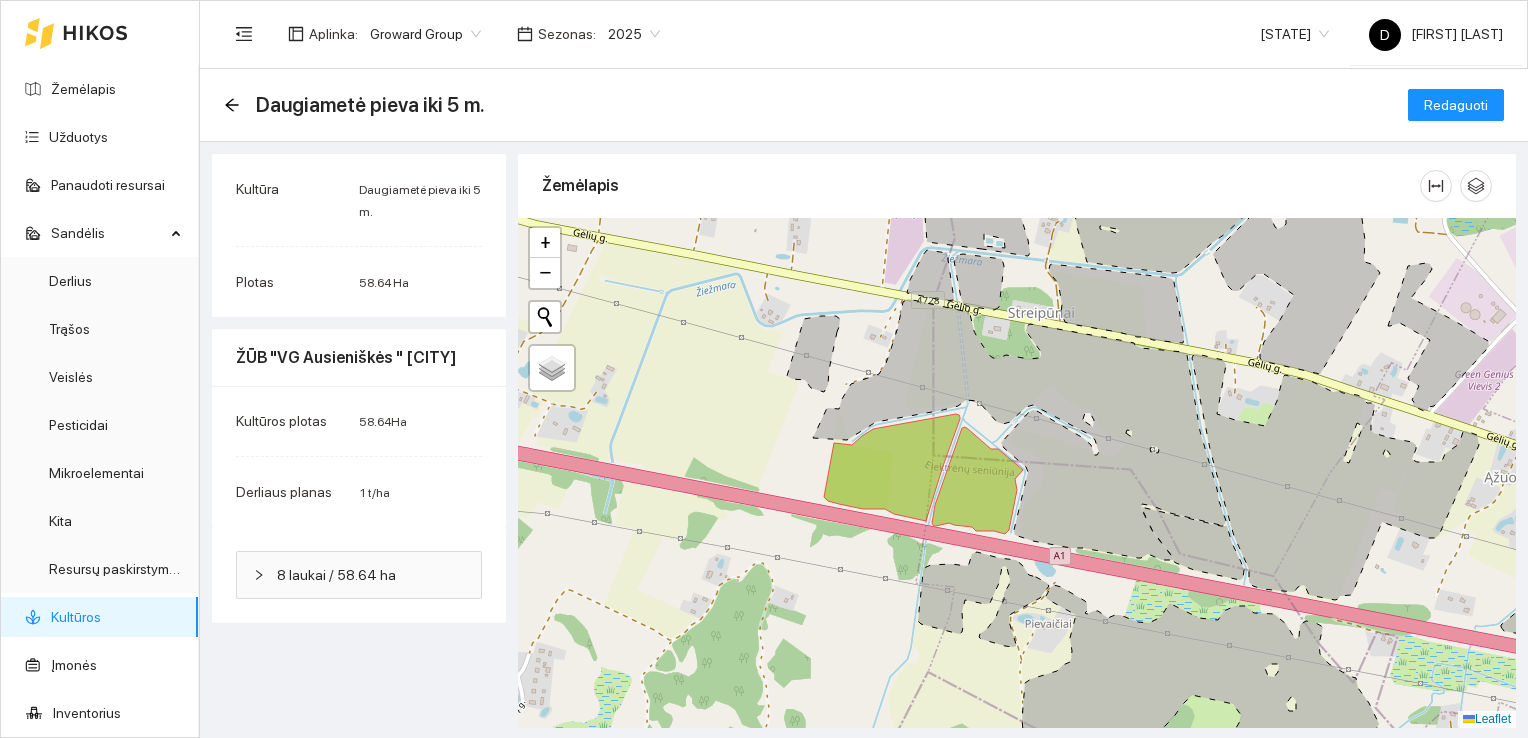 click on "2025" at bounding box center [634, 34] 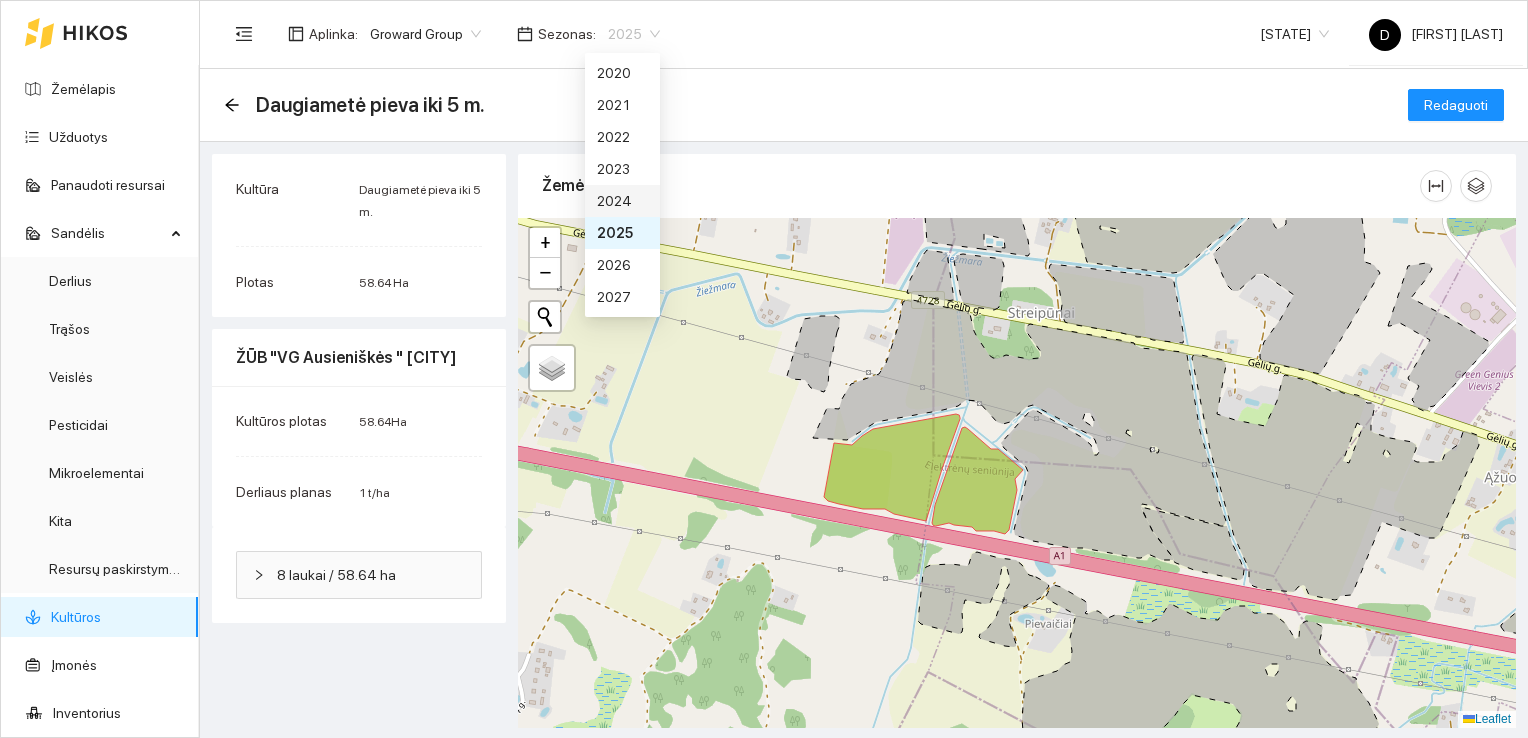 click on "2024" at bounding box center (622, 201) 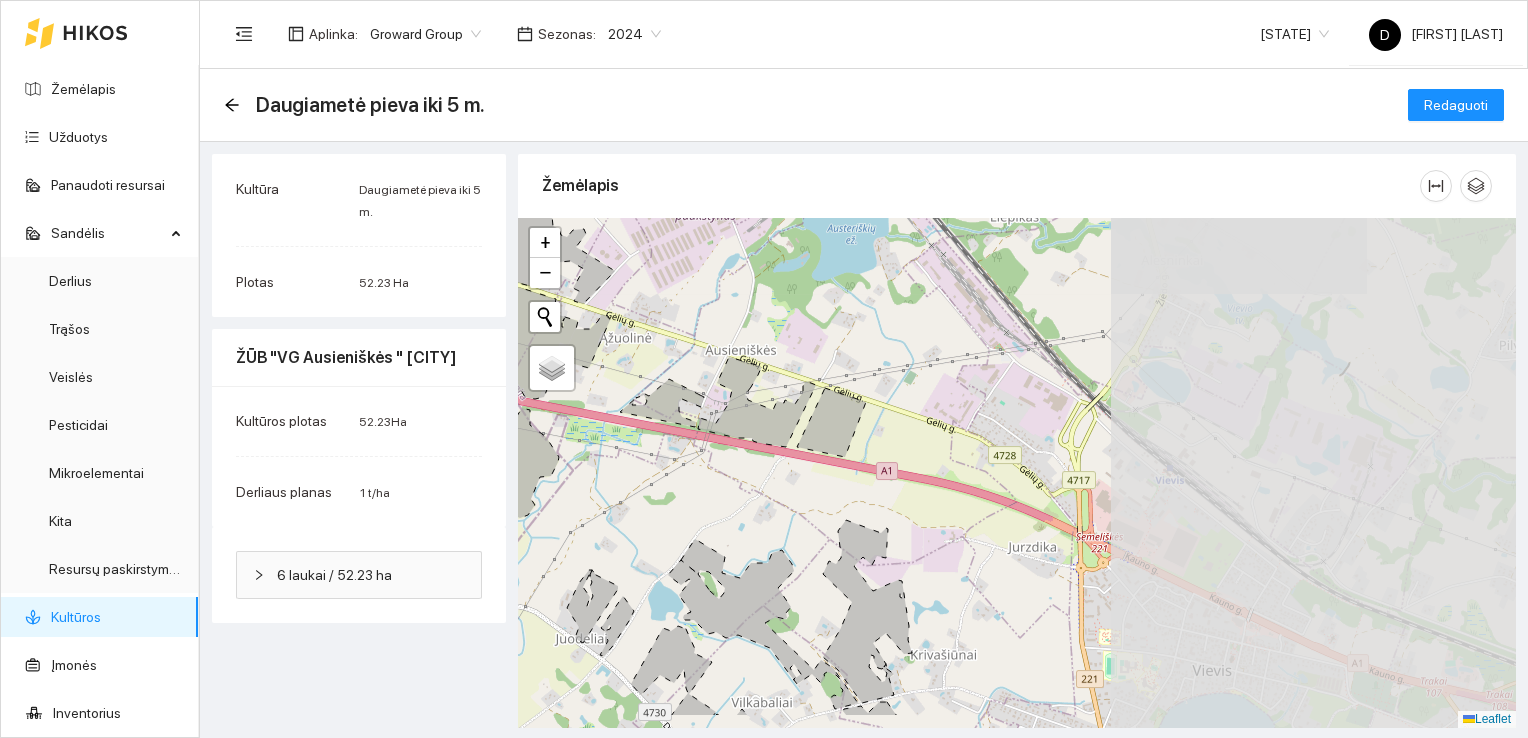 drag, startPoint x: 1213, startPoint y: 387, endPoint x: 585, endPoint y: 297, distance: 634.41626 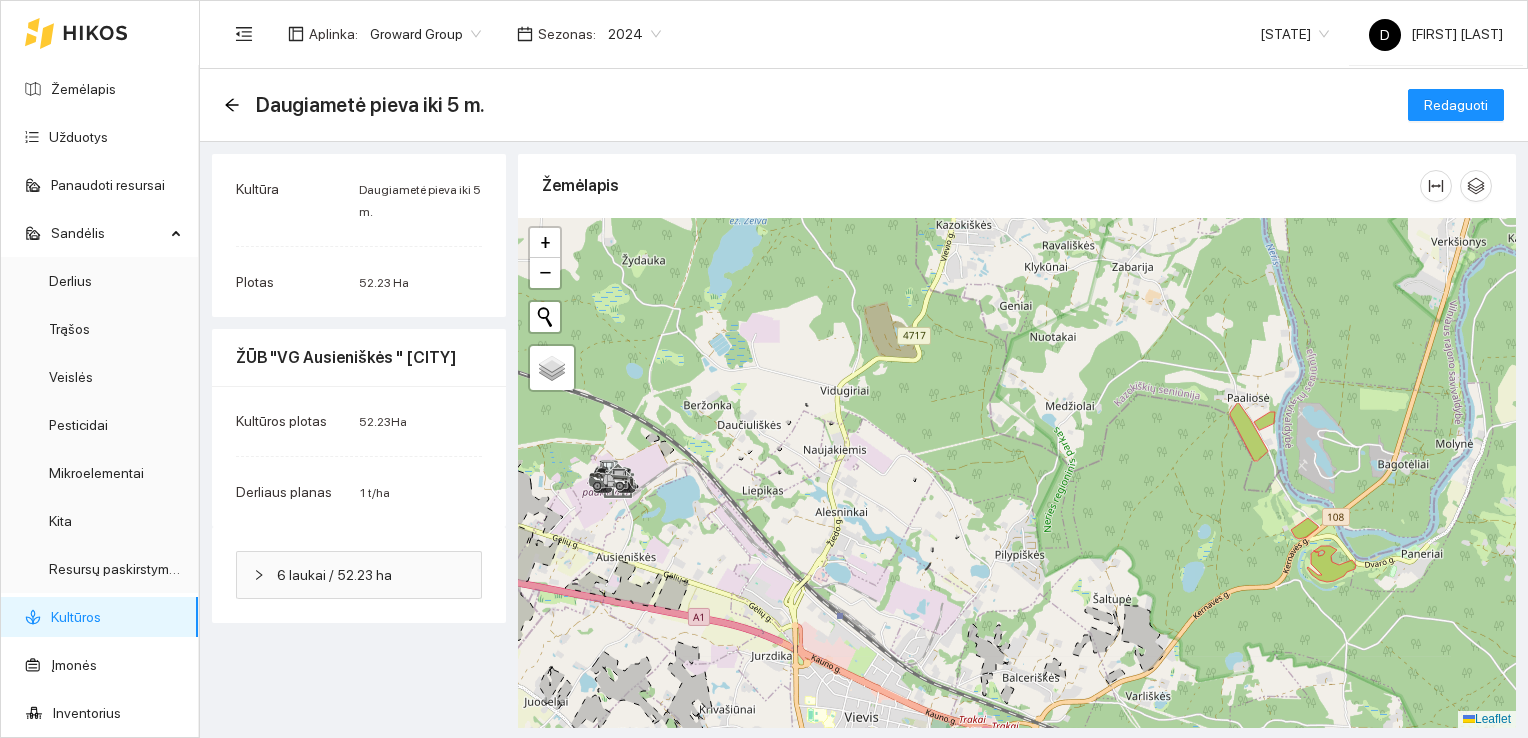 drag, startPoint x: 921, startPoint y: 318, endPoint x: 802, endPoint y: 552, distance: 262.52048 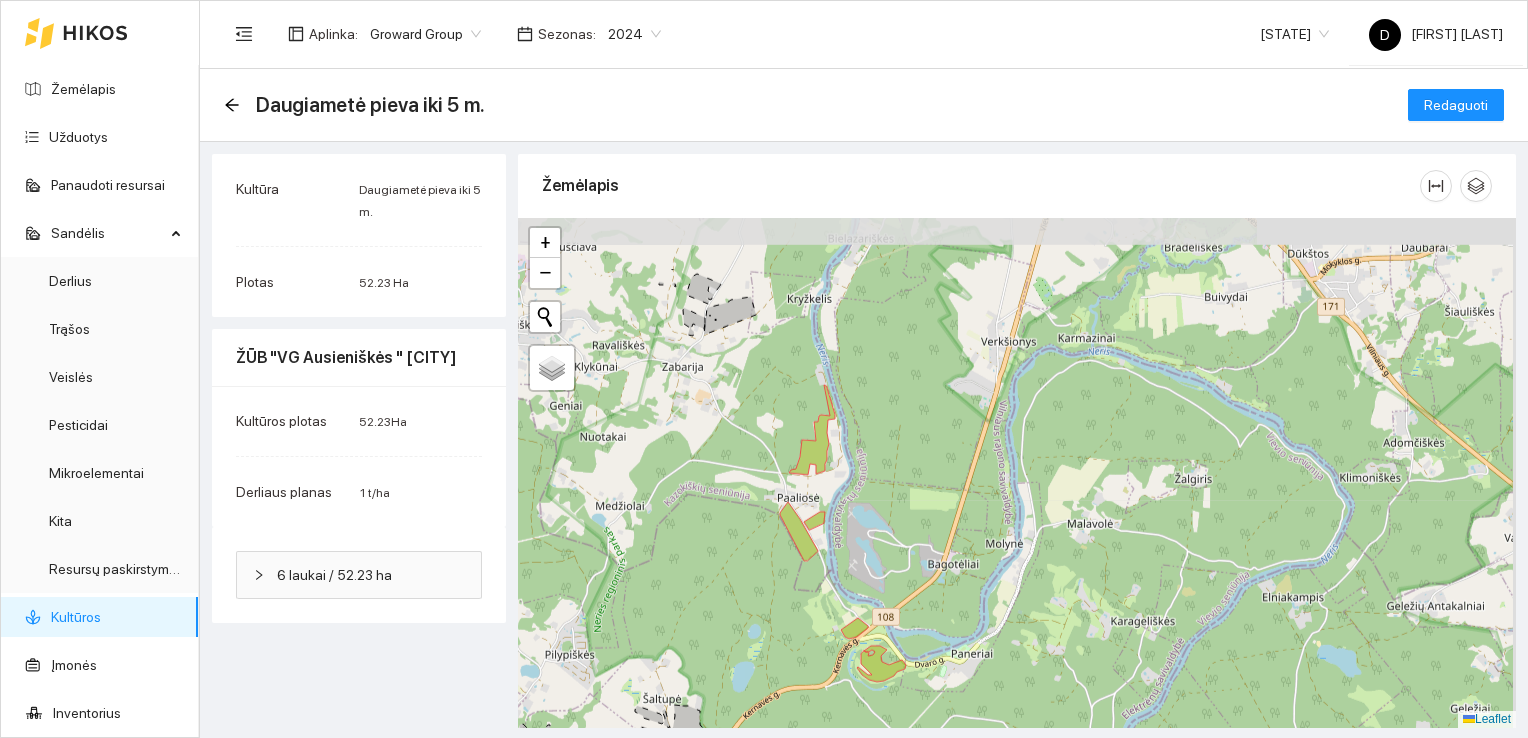 drag, startPoint x: 1212, startPoint y: 375, endPoint x: 768, endPoint y: 478, distance: 455.79053 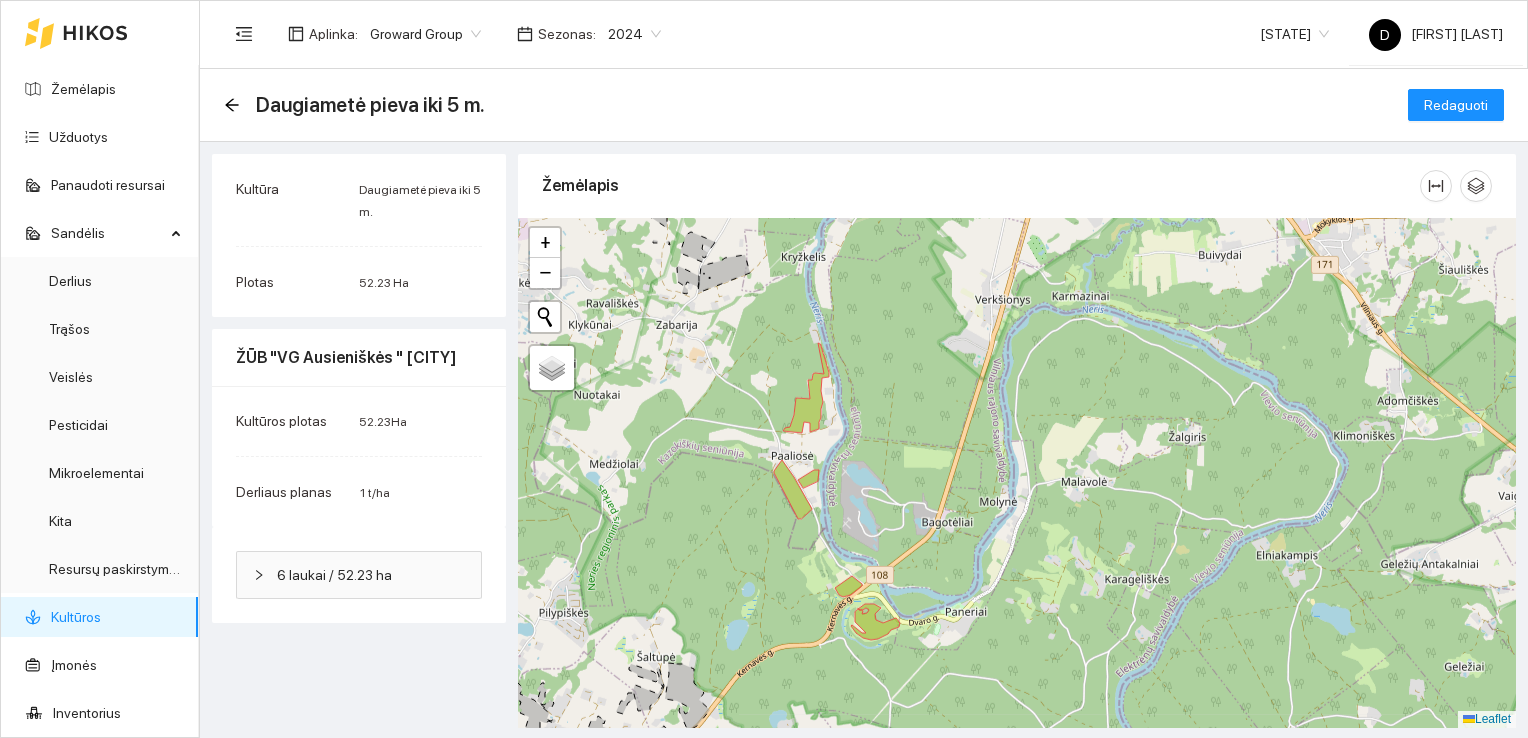 drag, startPoint x: 904, startPoint y: 460, endPoint x: 896, endPoint y: 406, distance: 54.589375 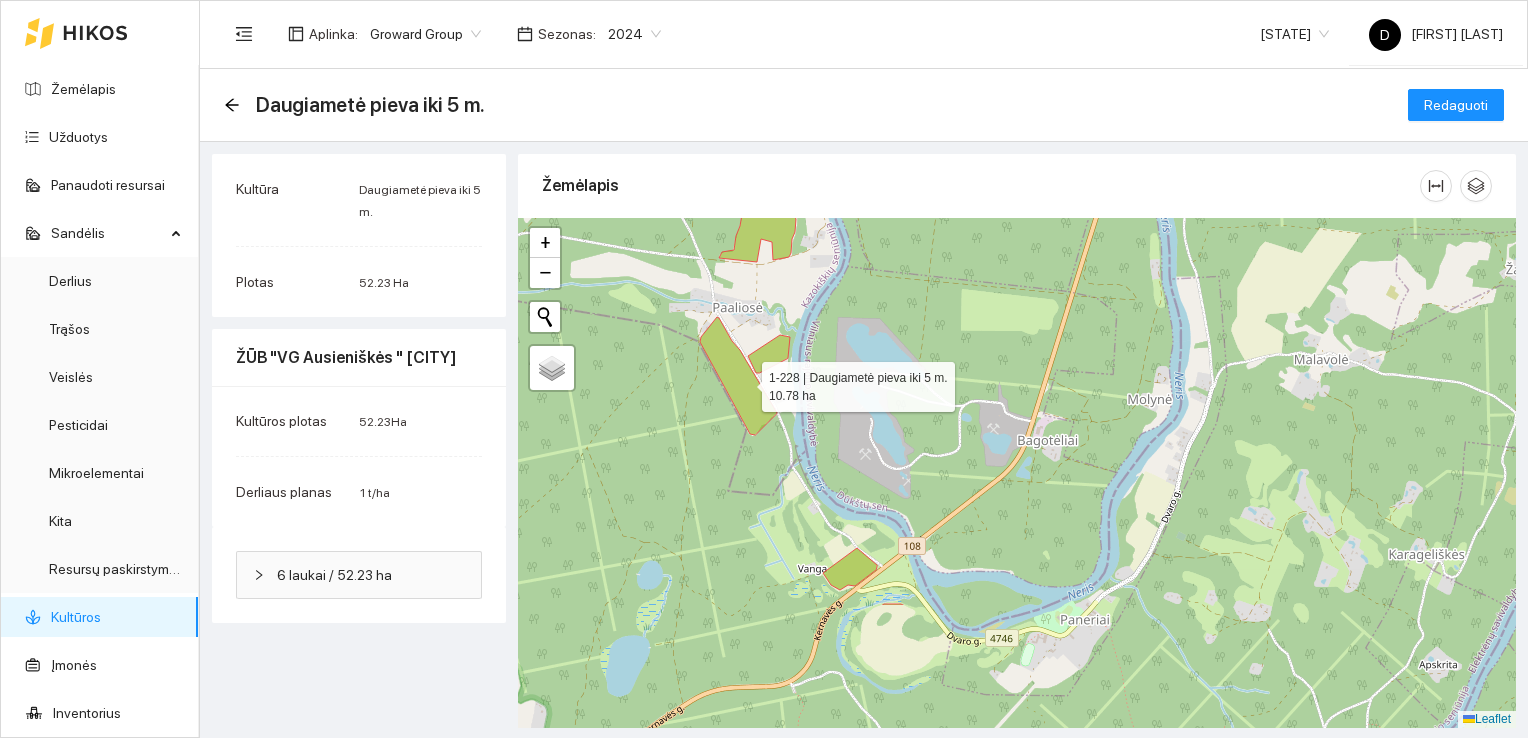 drag, startPoint x: 691, startPoint y: 556, endPoint x: 744, endPoint y: 382, distance: 181.89282 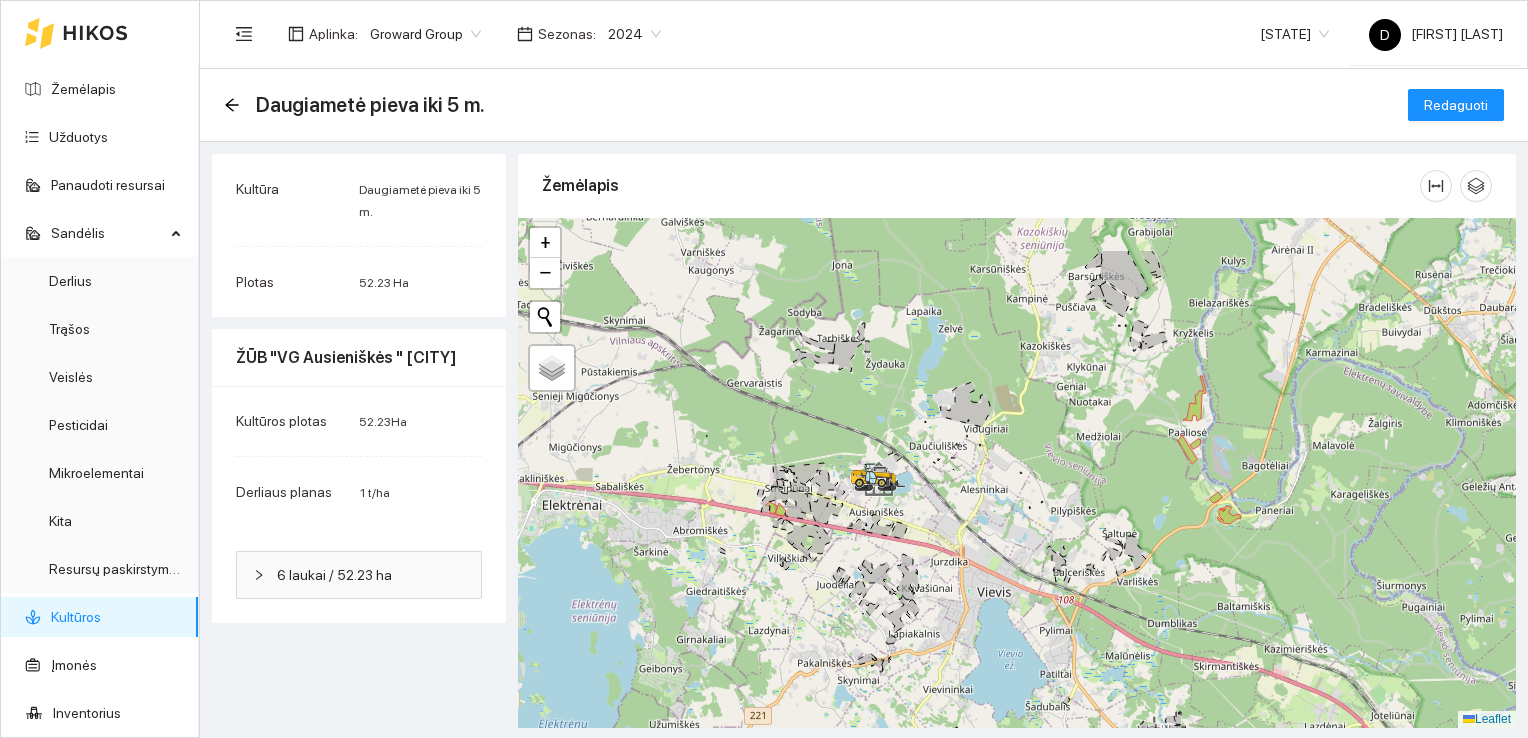 drag, startPoint x: 648, startPoint y: 454, endPoint x: 800, endPoint y: 515, distance: 163.78339 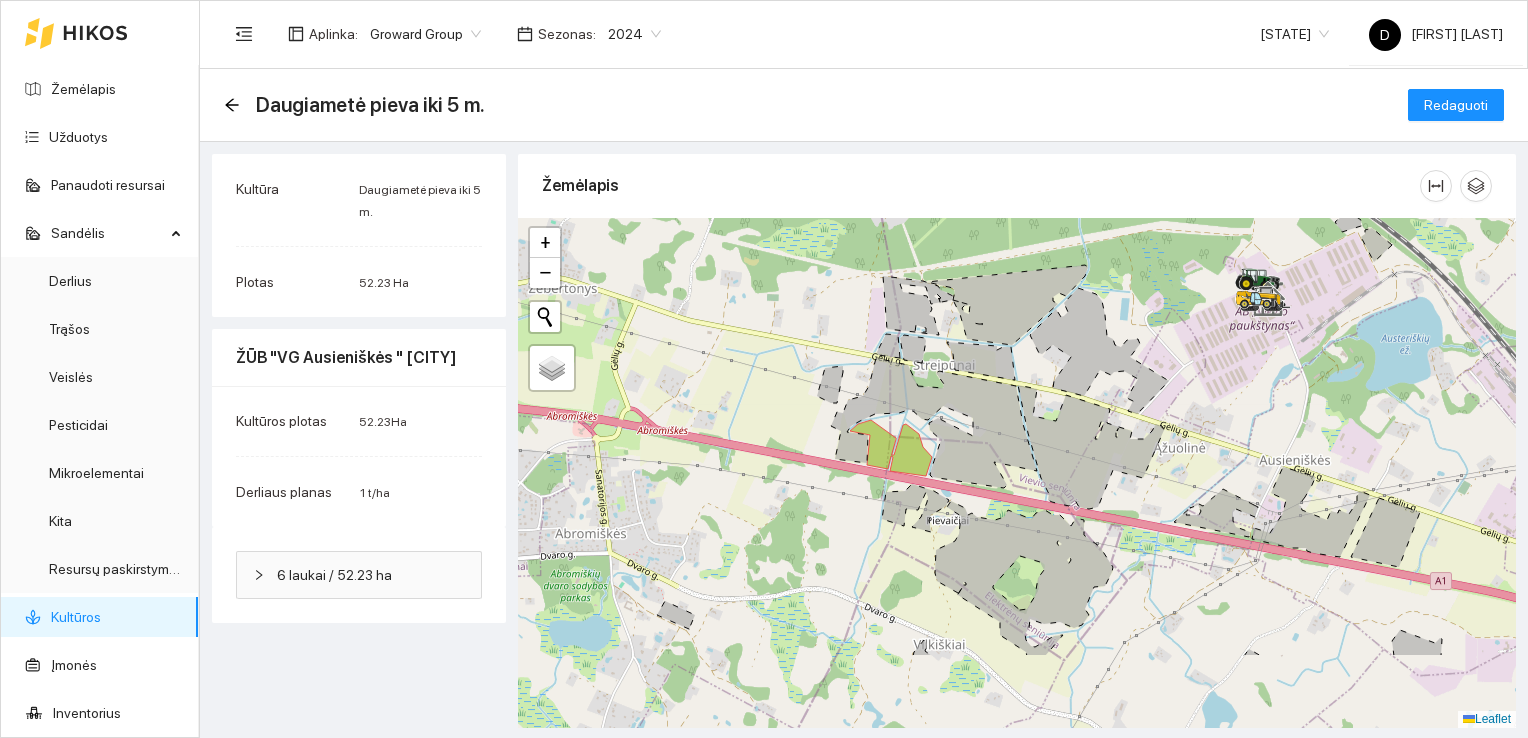 drag, startPoint x: 710, startPoint y: 563, endPoint x: 940, endPoint y: 433, distance: 264.1969 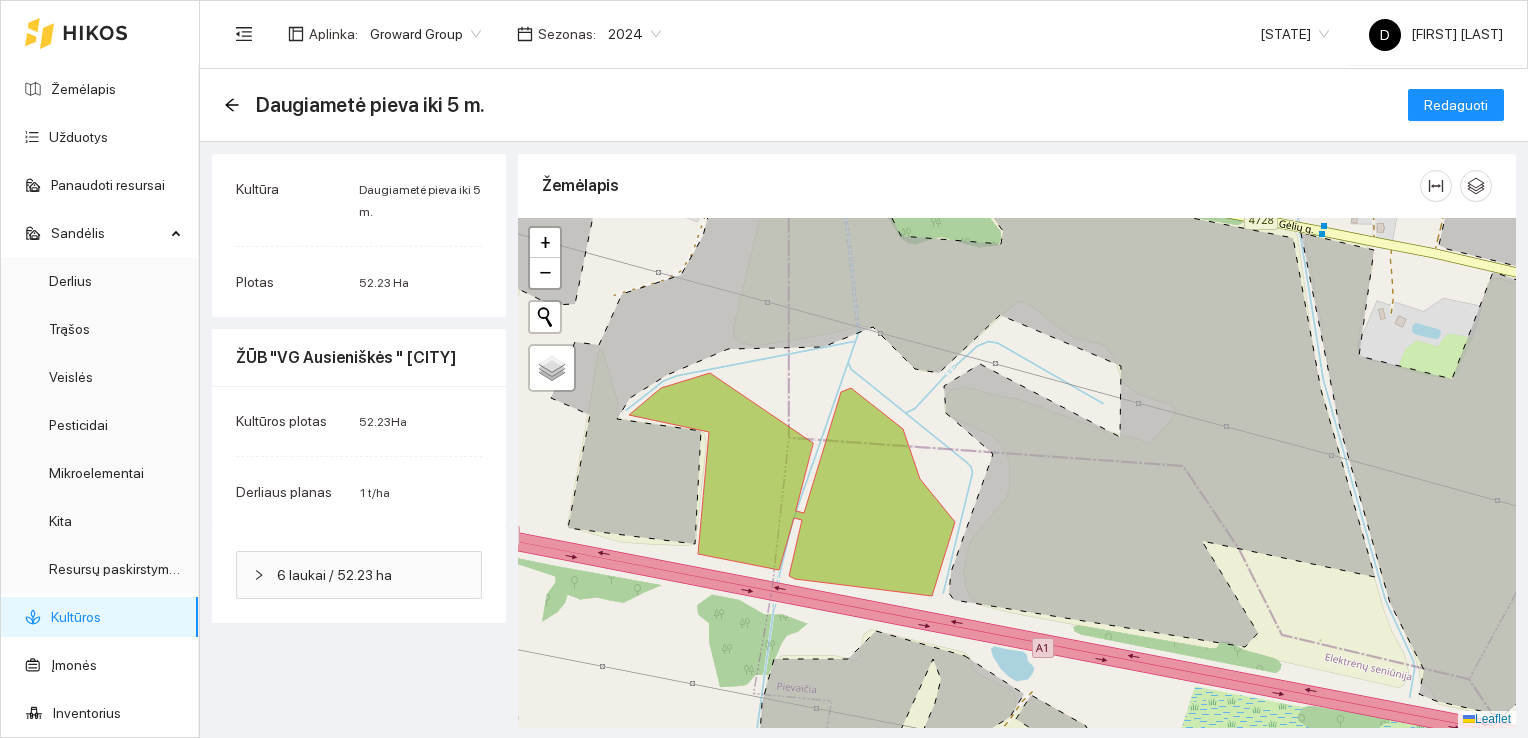 drag, startPoint x: 772, startPoint y: 443, endPoint x: 808, endPoint y: 455, distance: 37.94733 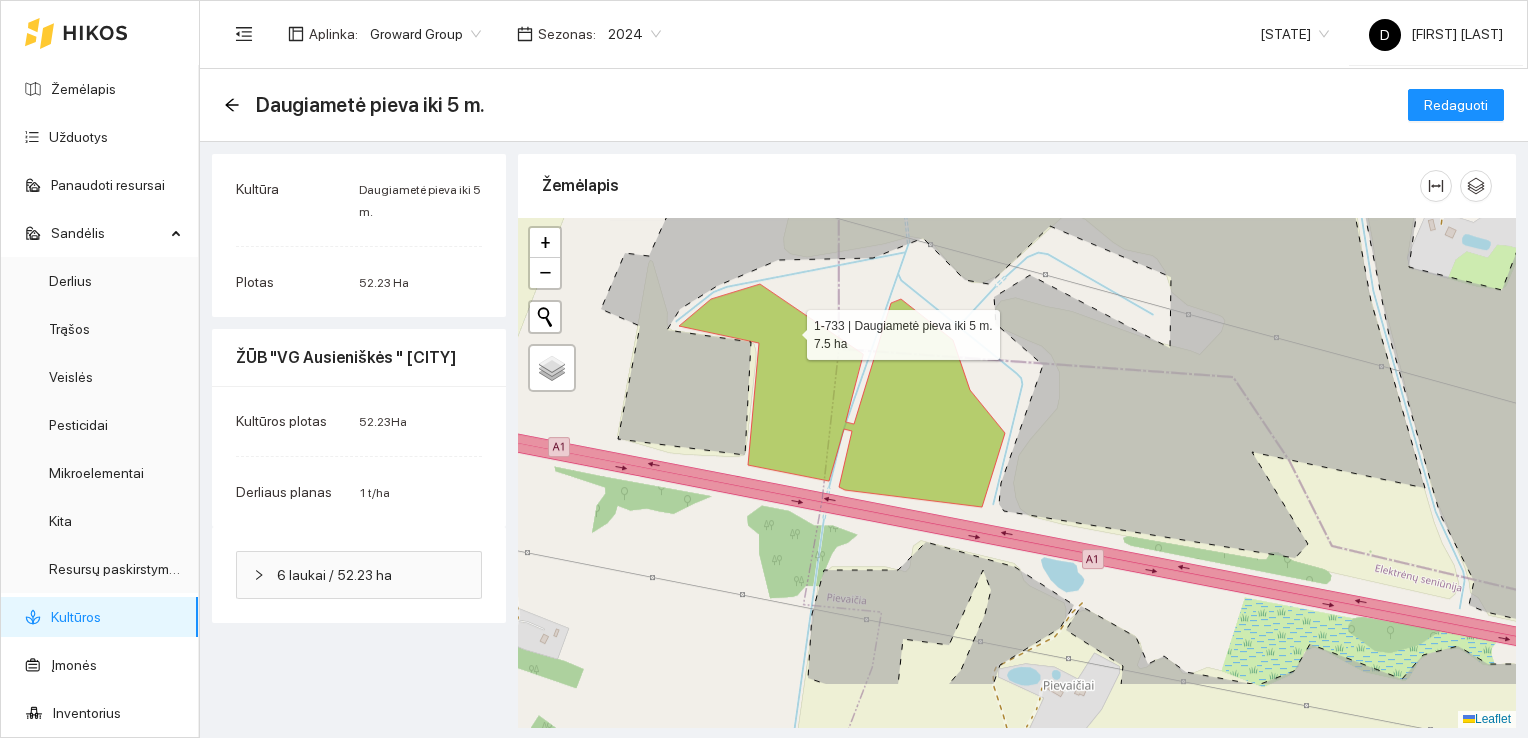 drag, startPoint x: 744, startPoint y: 426, endPoint x: 790, endPoint y: 331, distance: 105.550934 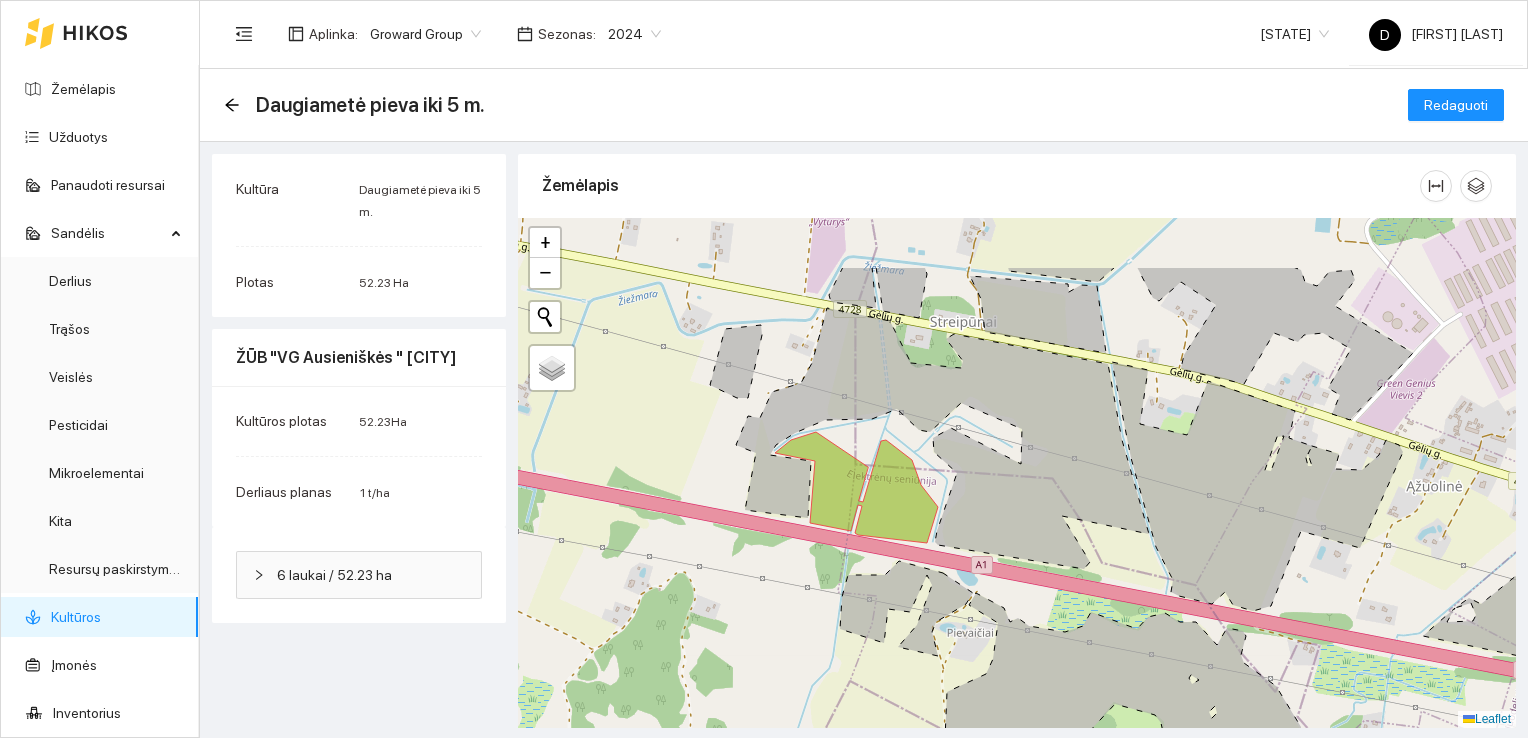 drag, startPoint x: 906, startPoint y: 288, endPoint x: 868, endPoint y: 389, distance: 107.912 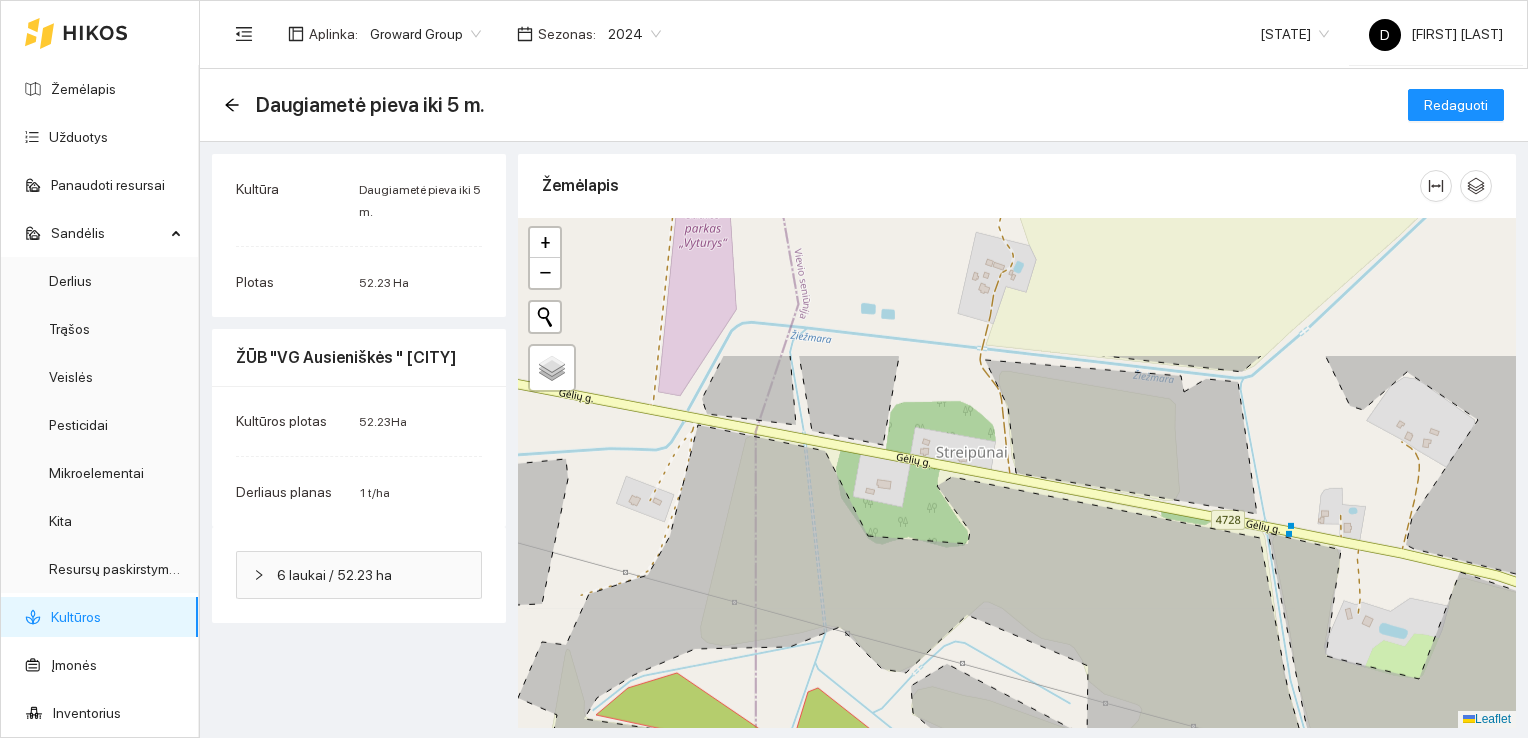 drag, startPoint x: 869, startPoint y: 367, endPoint x: 784, endPoint y: 556, distance: 207.23416 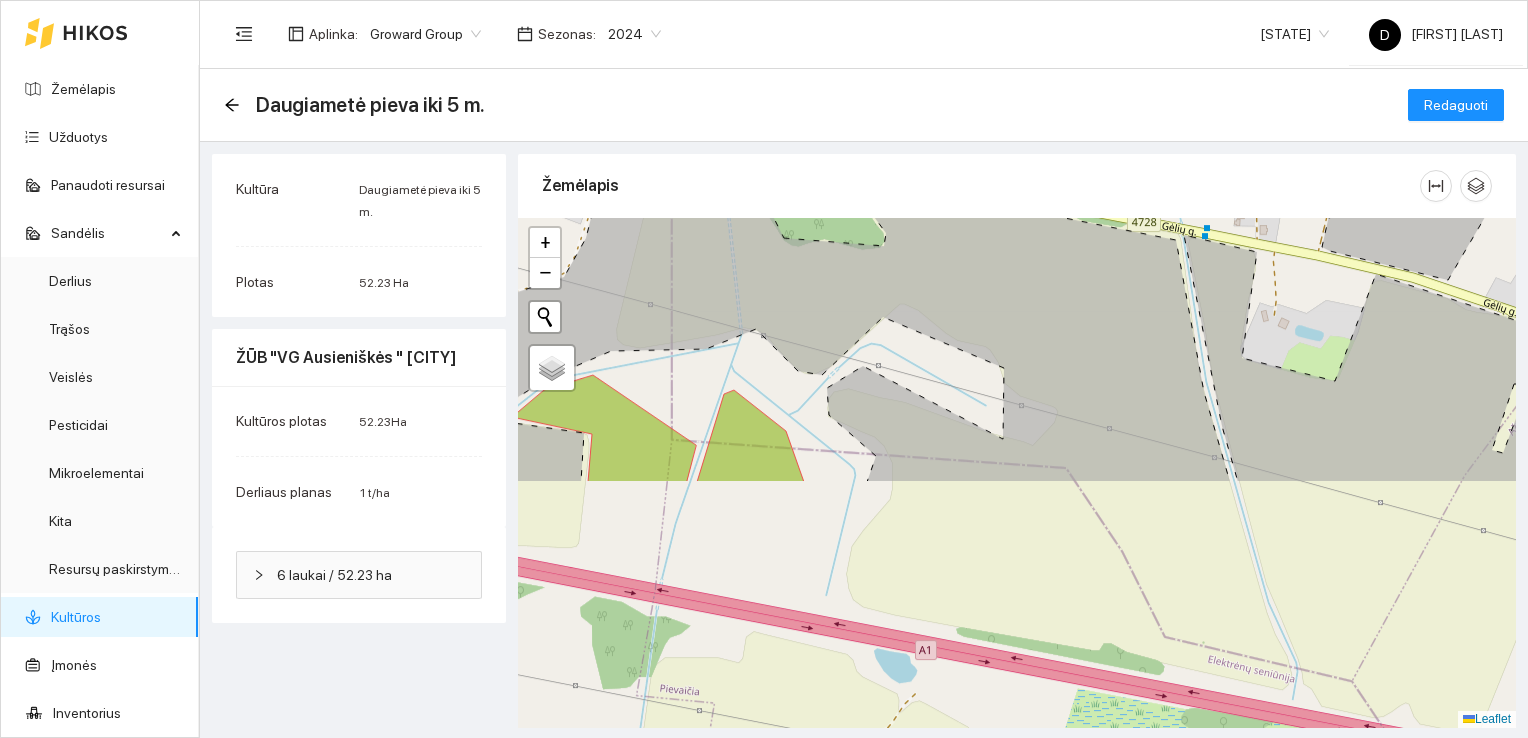 drag, startPoint x: 779, startPoint y: 590, endPoint x: 696, endPoint y: 294, distance: 307.41666 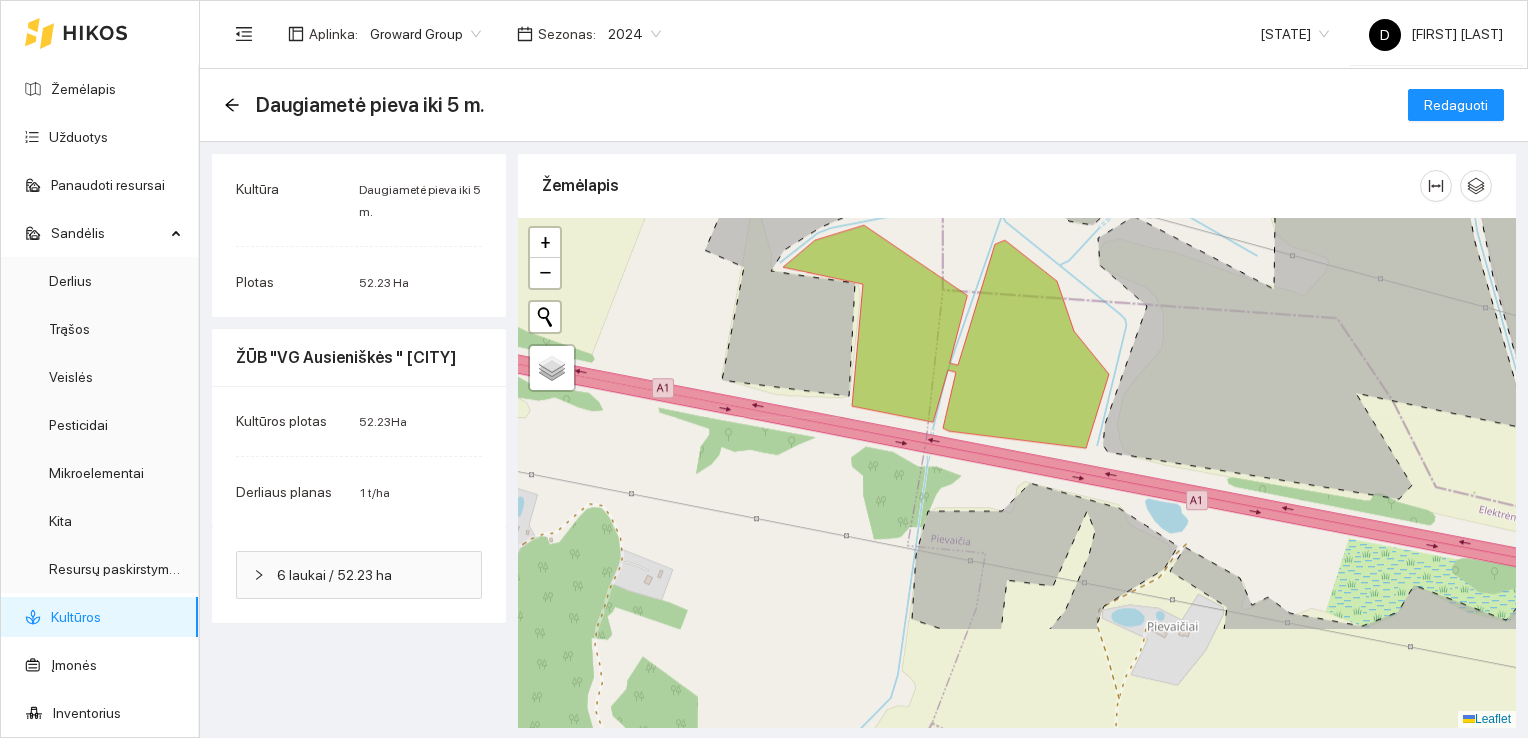 drag, startPoint x: 829, startPoint y: 599, endPoint x: 1100, endPoint y: 449, distance: 309.74344 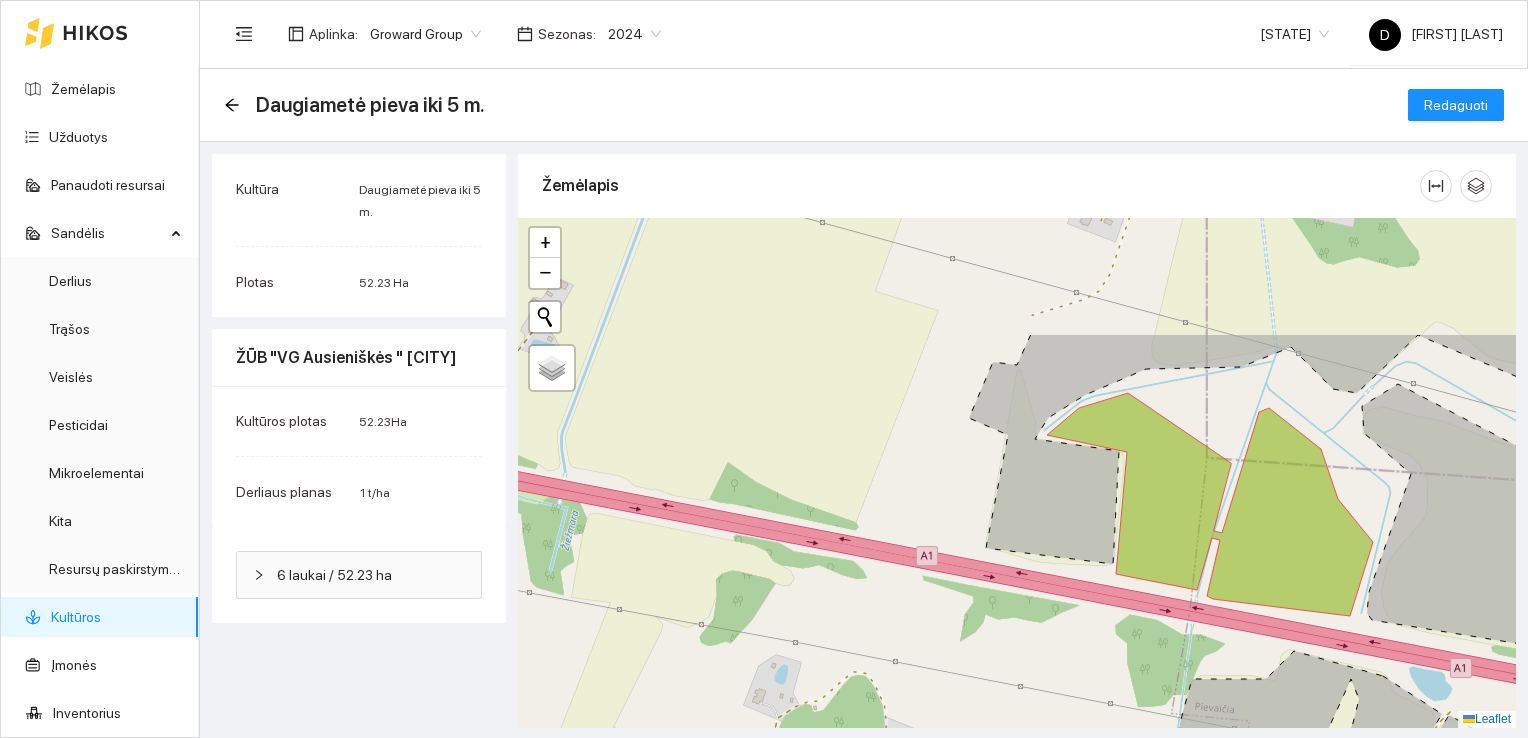 drag, startPoint x: 777, startPoint y: 335, endPoint x: 1041, endPoint y: 503, distance: 312.92172 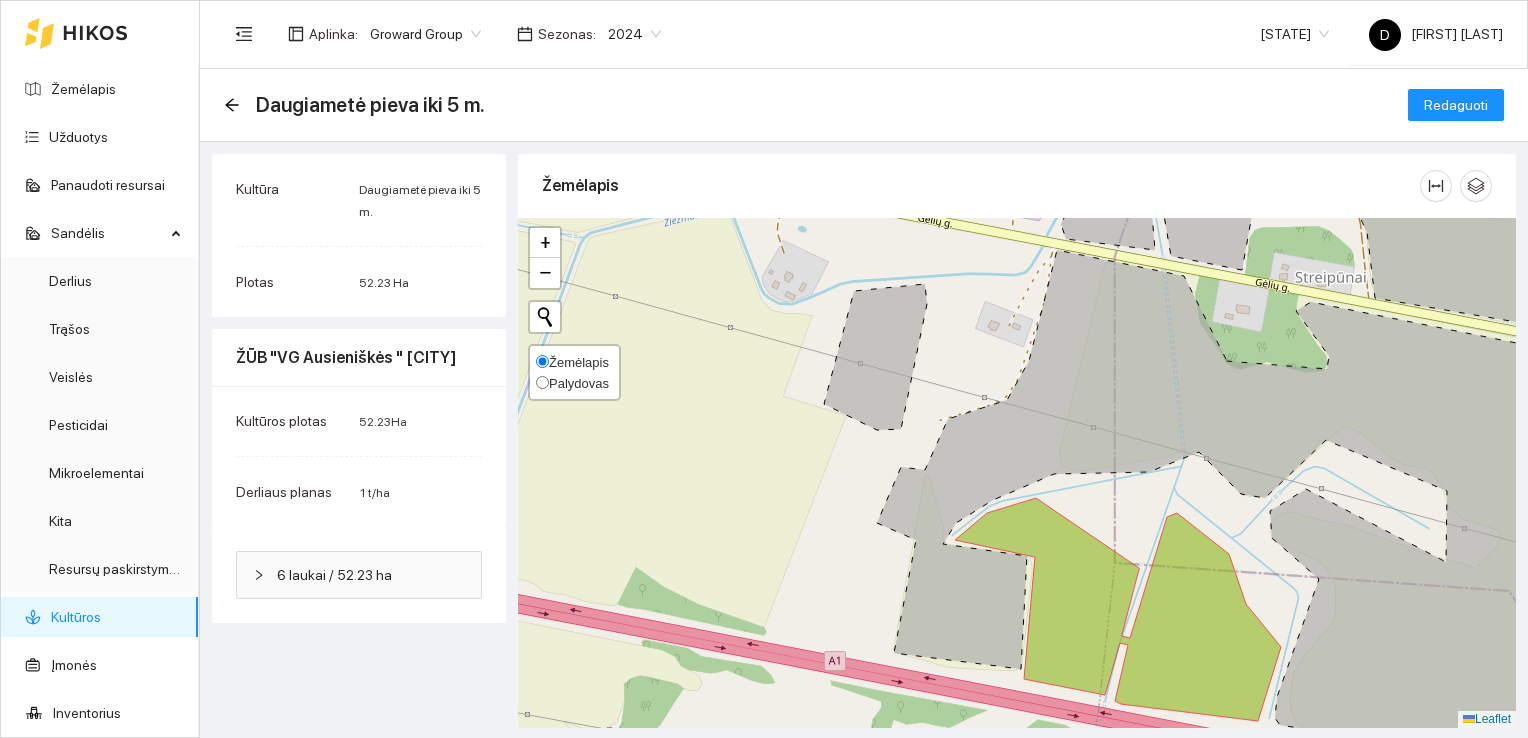 click on "Žemėlapis" at bounding box center [579, 362] 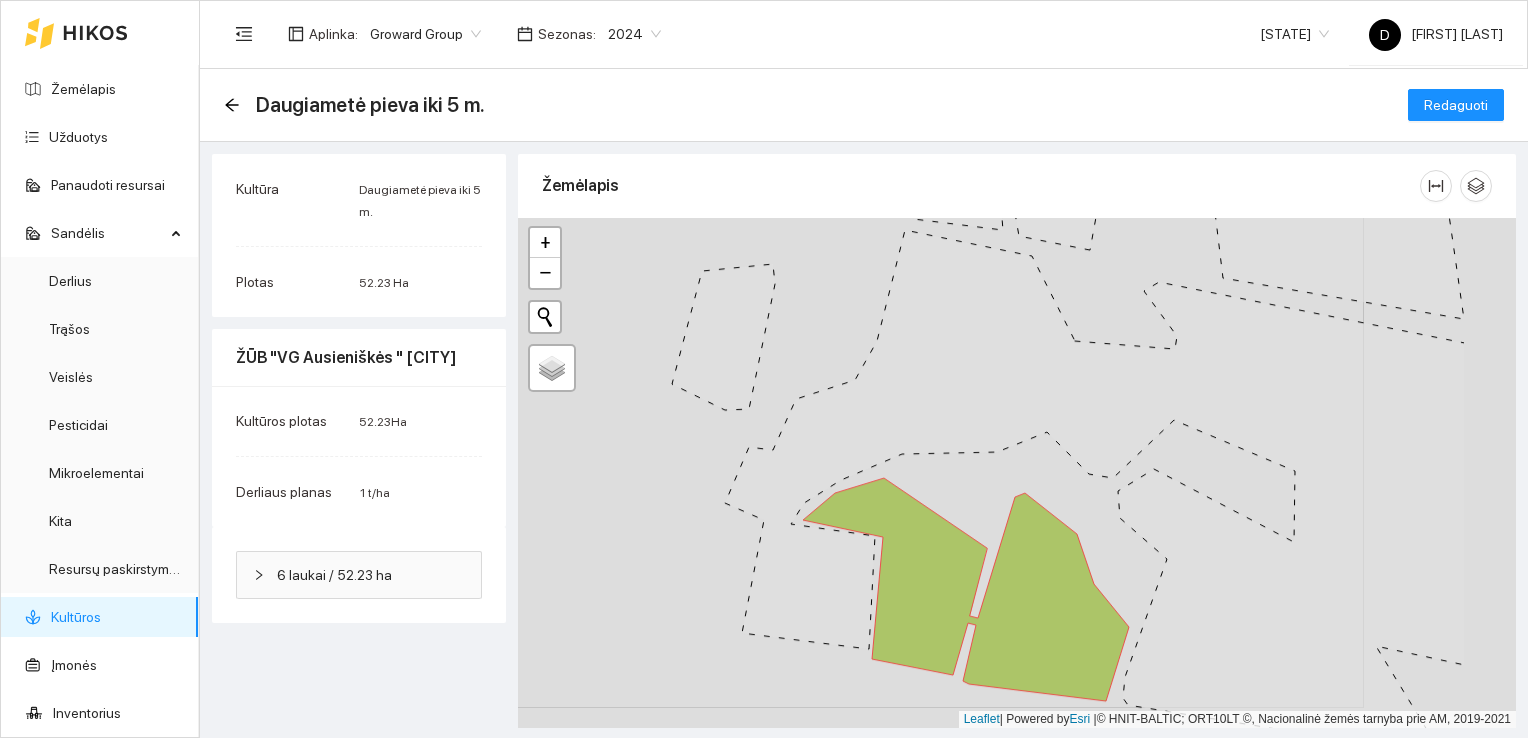 drag, startPoint x: 854, startPoint y: 513, endPoint x: 784, endPoint y: 482, distance: 76.55717 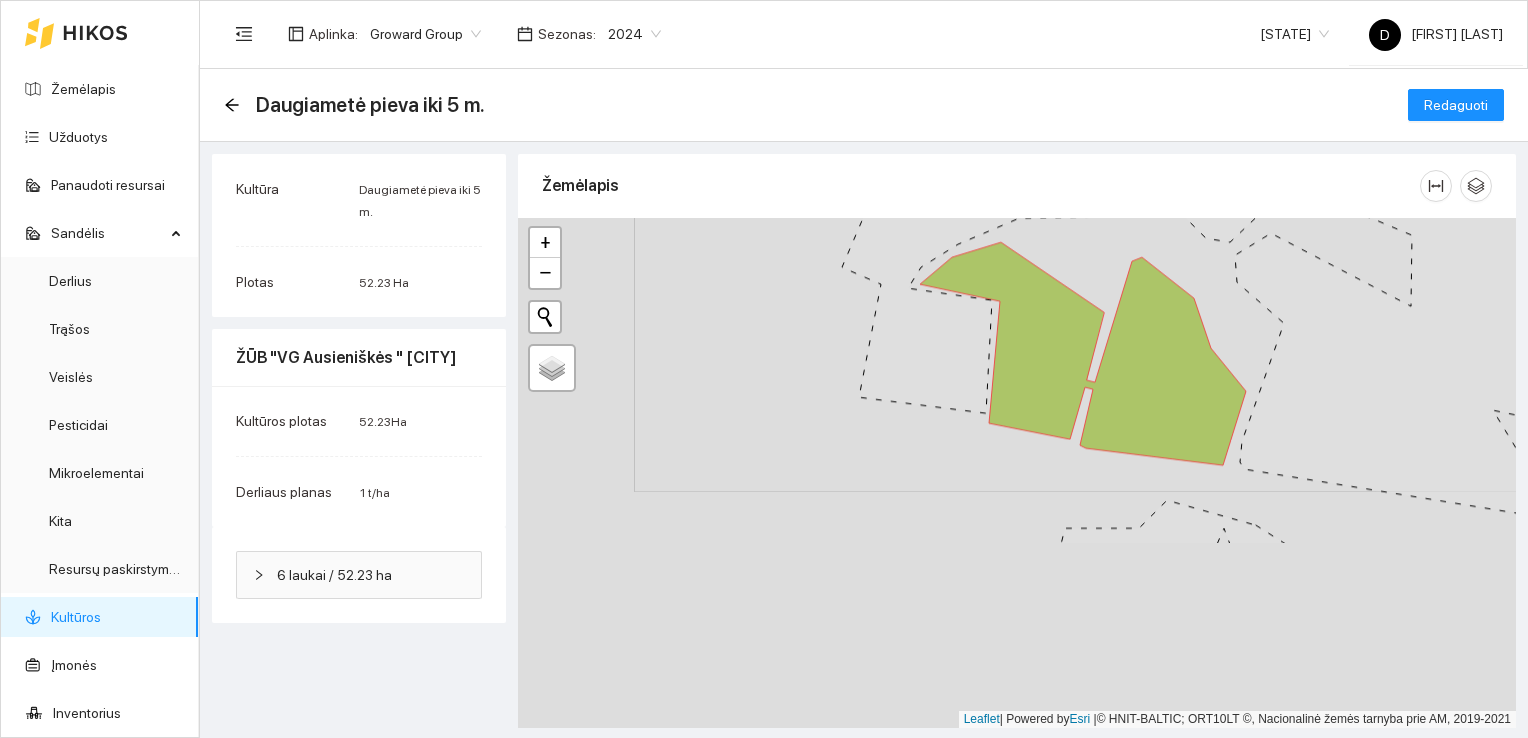 drag, startPoint x: 976, startPoint y: 549, endPoint x: 1092, endPoint y: 313, distance: 262.96768 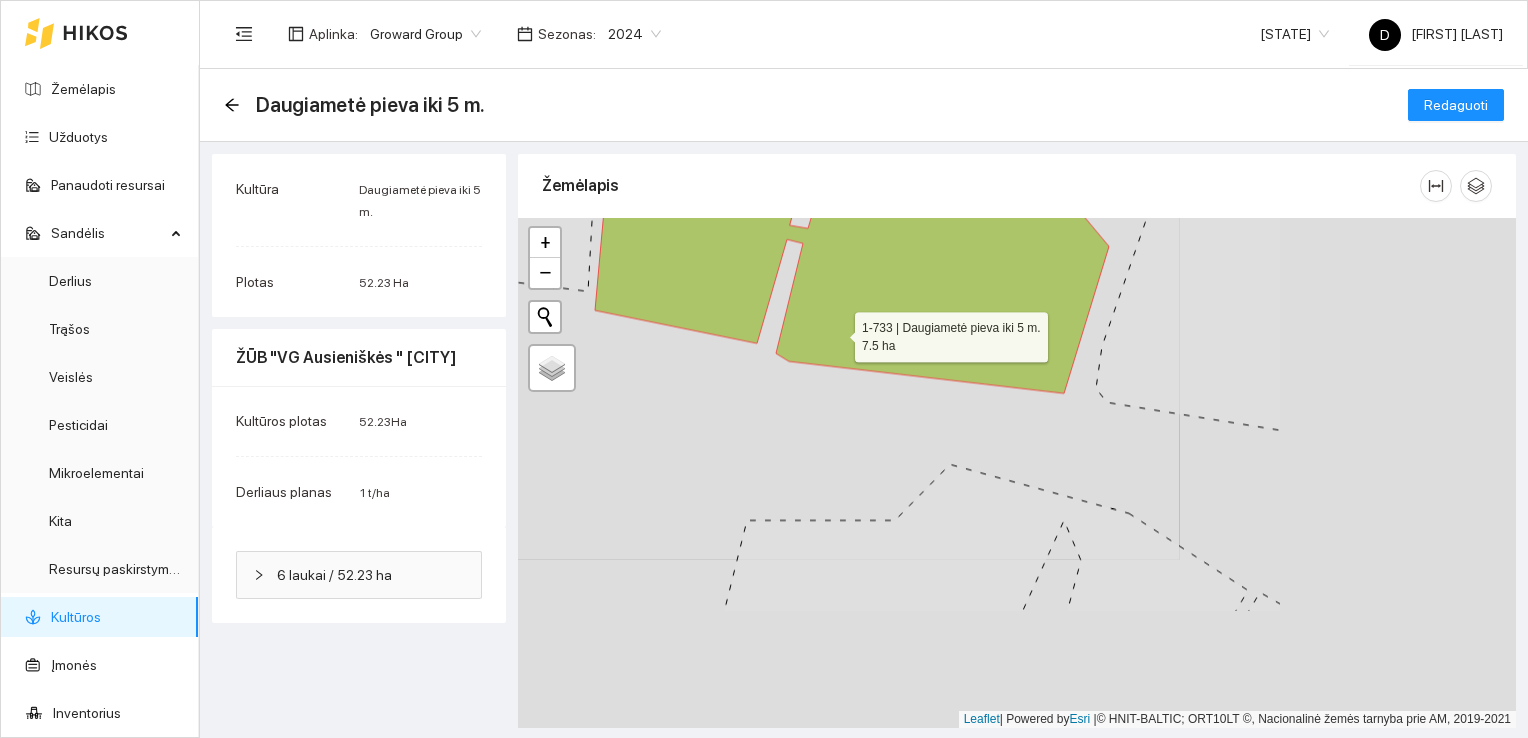 drag, startPoint x: 1149, startPoint y: 478, endPoint x: 840, endPoint y: 334, distance: 340.90616 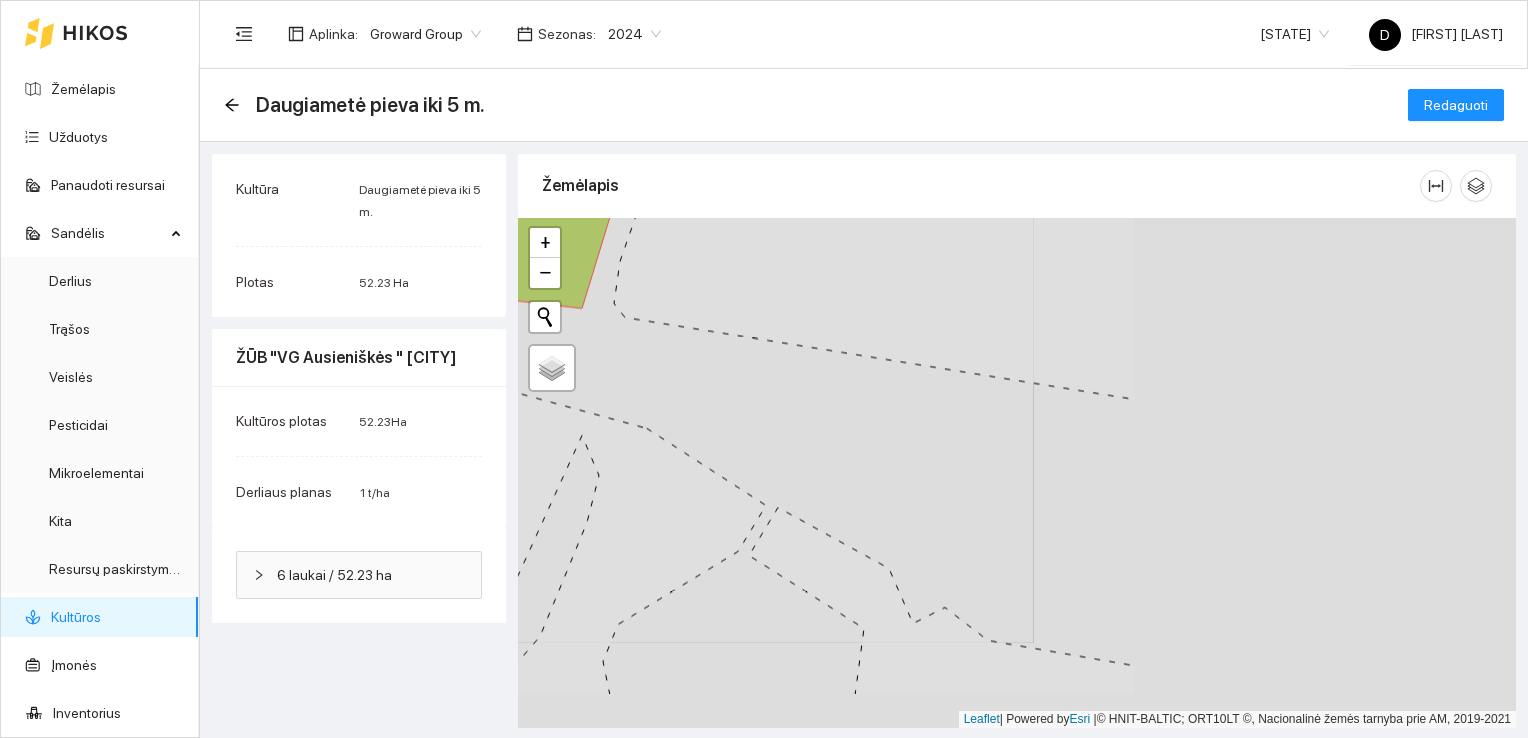 drag, startPoint x: 1321, startPoint y: 430, endPoint x: 839, endPoint y: 345, distance: 489.43744 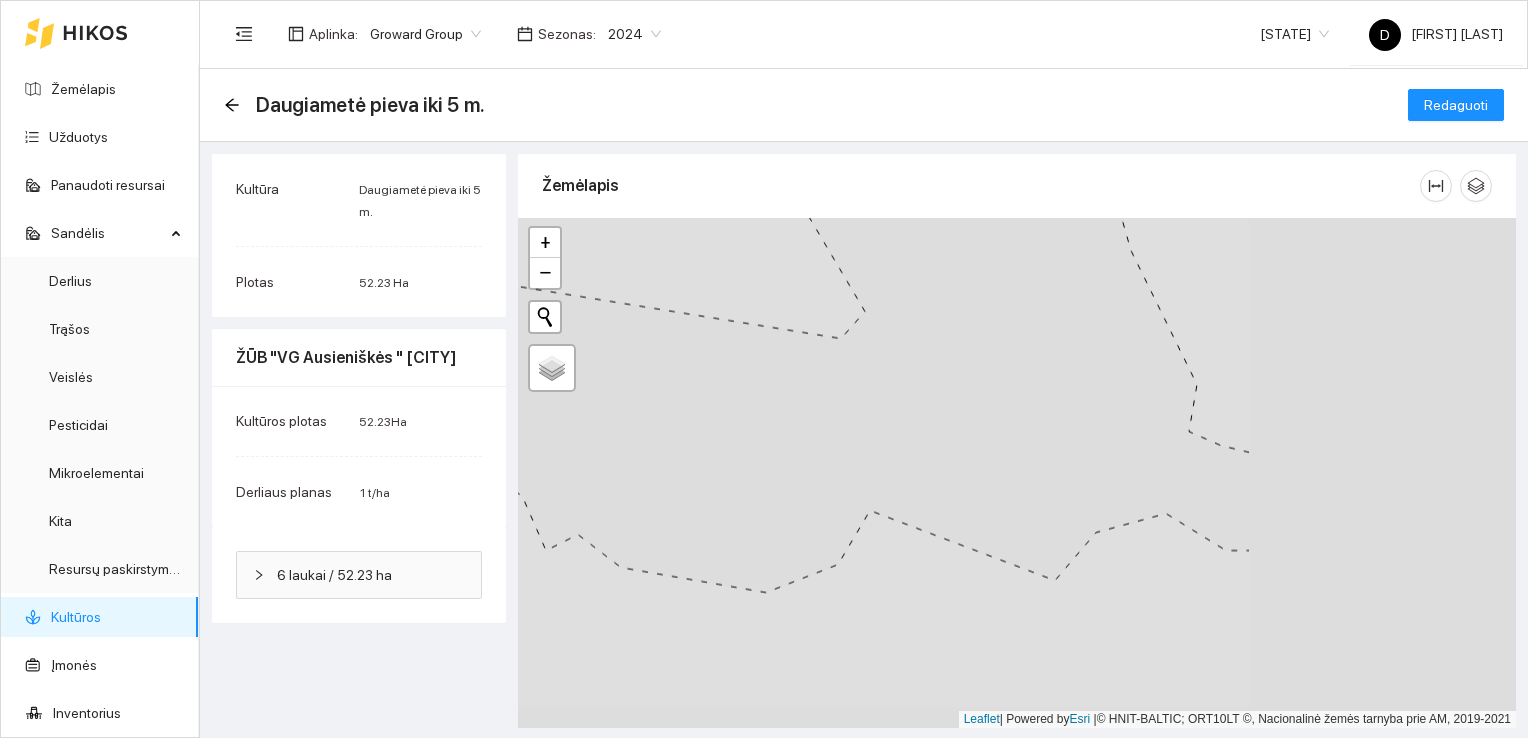 drag, startPoint x: 1295, startPoint y: 459, endPoint x: 928, endPoint y: 386, distance: 374.1898 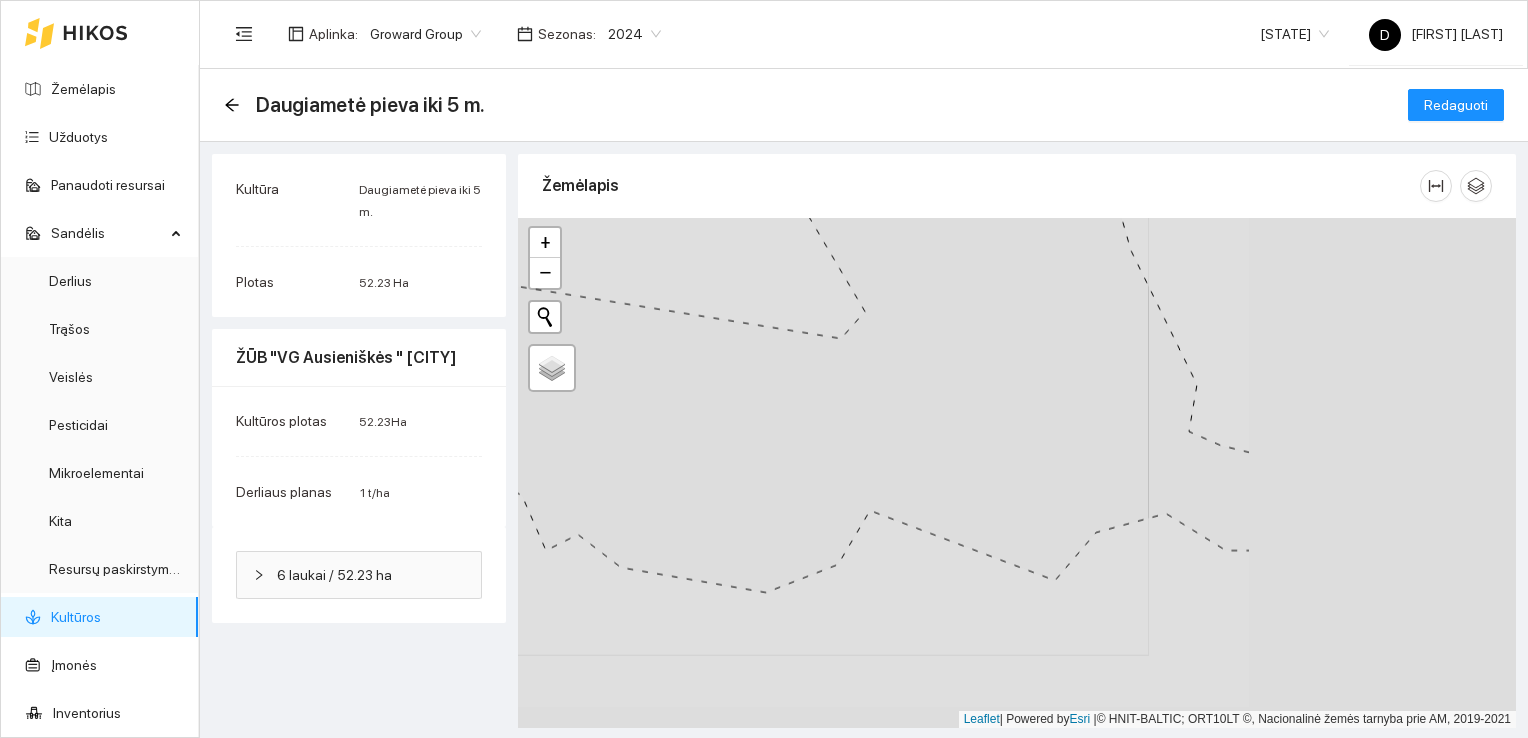 click at bounding box center (1017, 473) 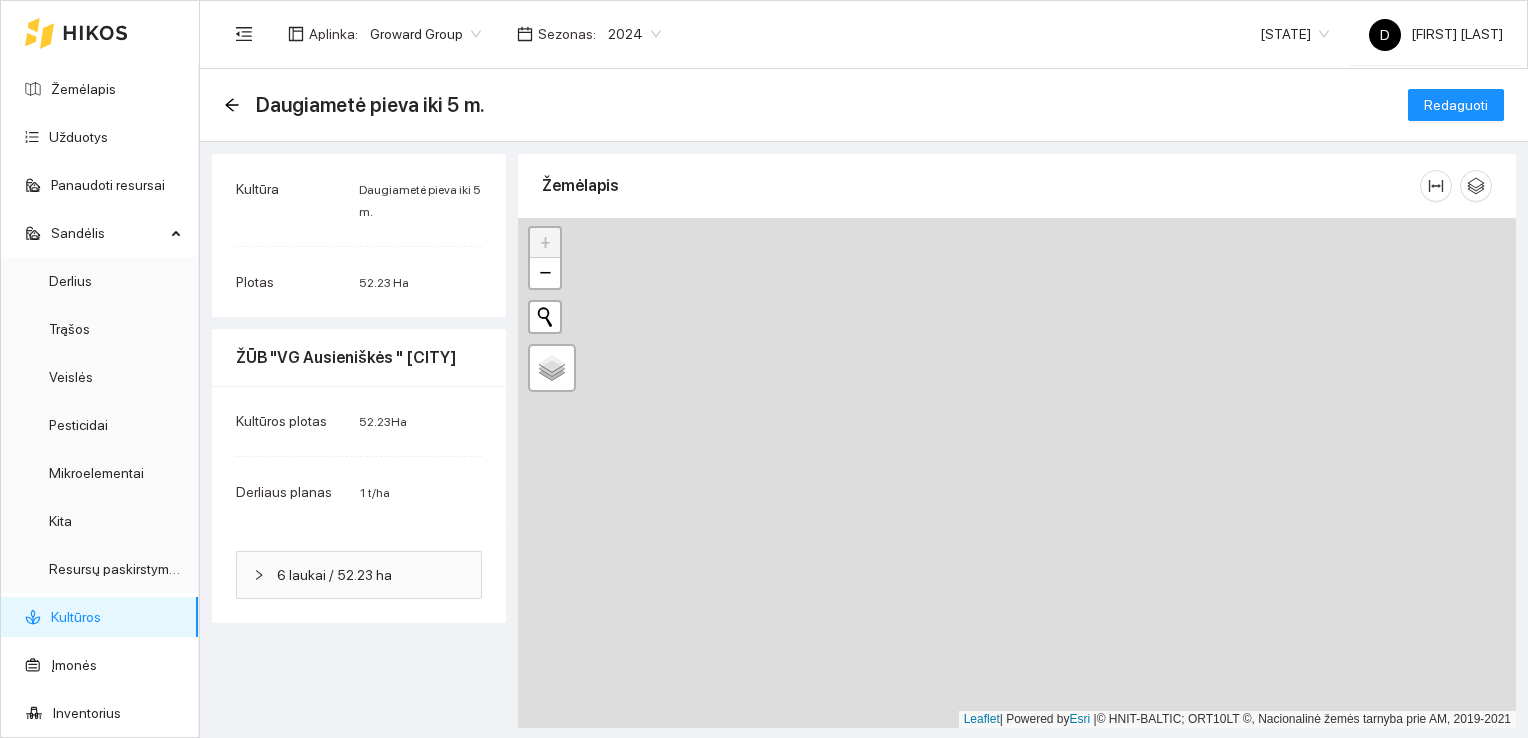 drag, startPoint x: 800, startPoint y: 379, endPoint x: 1259, endPoint y: 394, distance: 459.24503 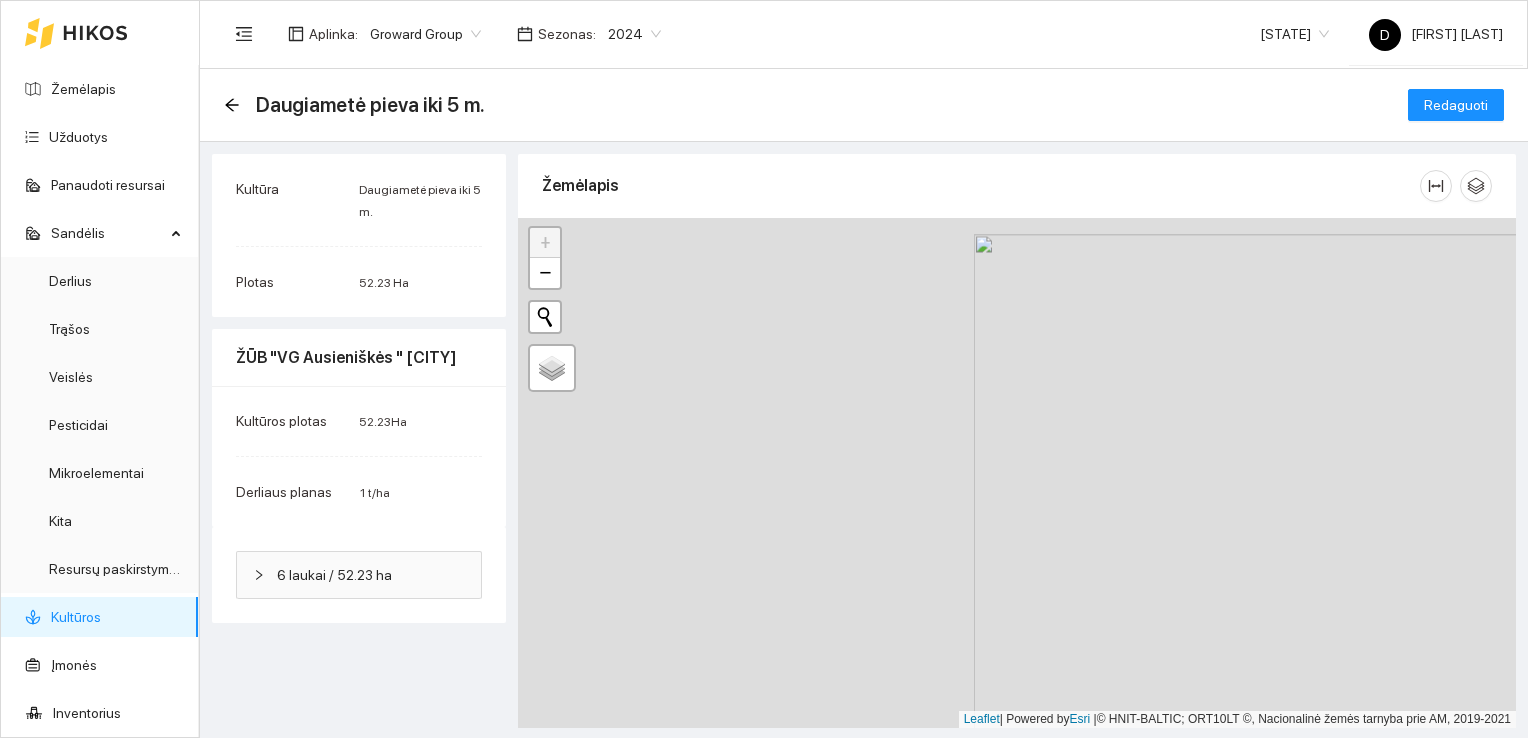 click at bounding box center (1017, 473) 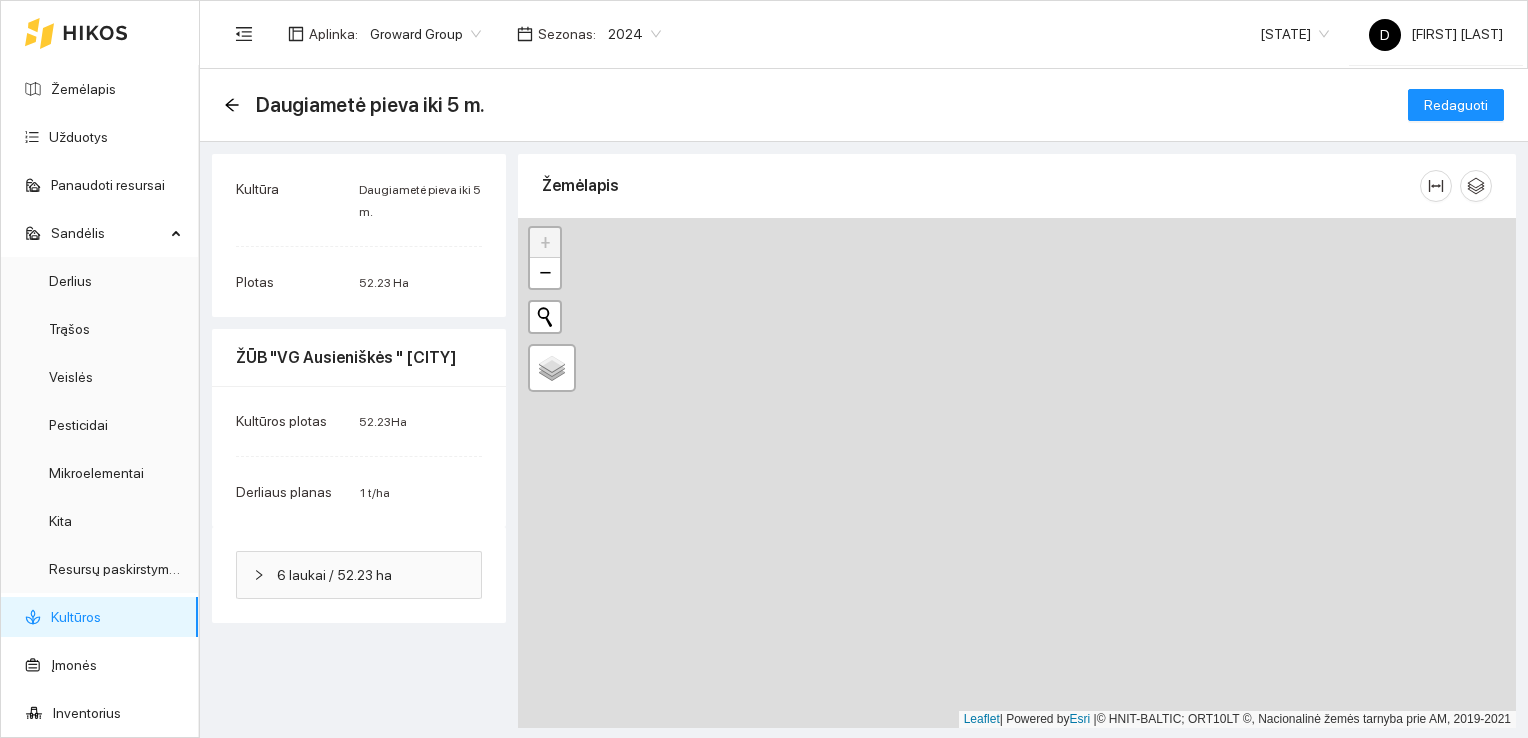 drag, startPoint x: 834, startPoint y: 354, endPoint x: 1400, endPoint y: 520, distance: 589.84064 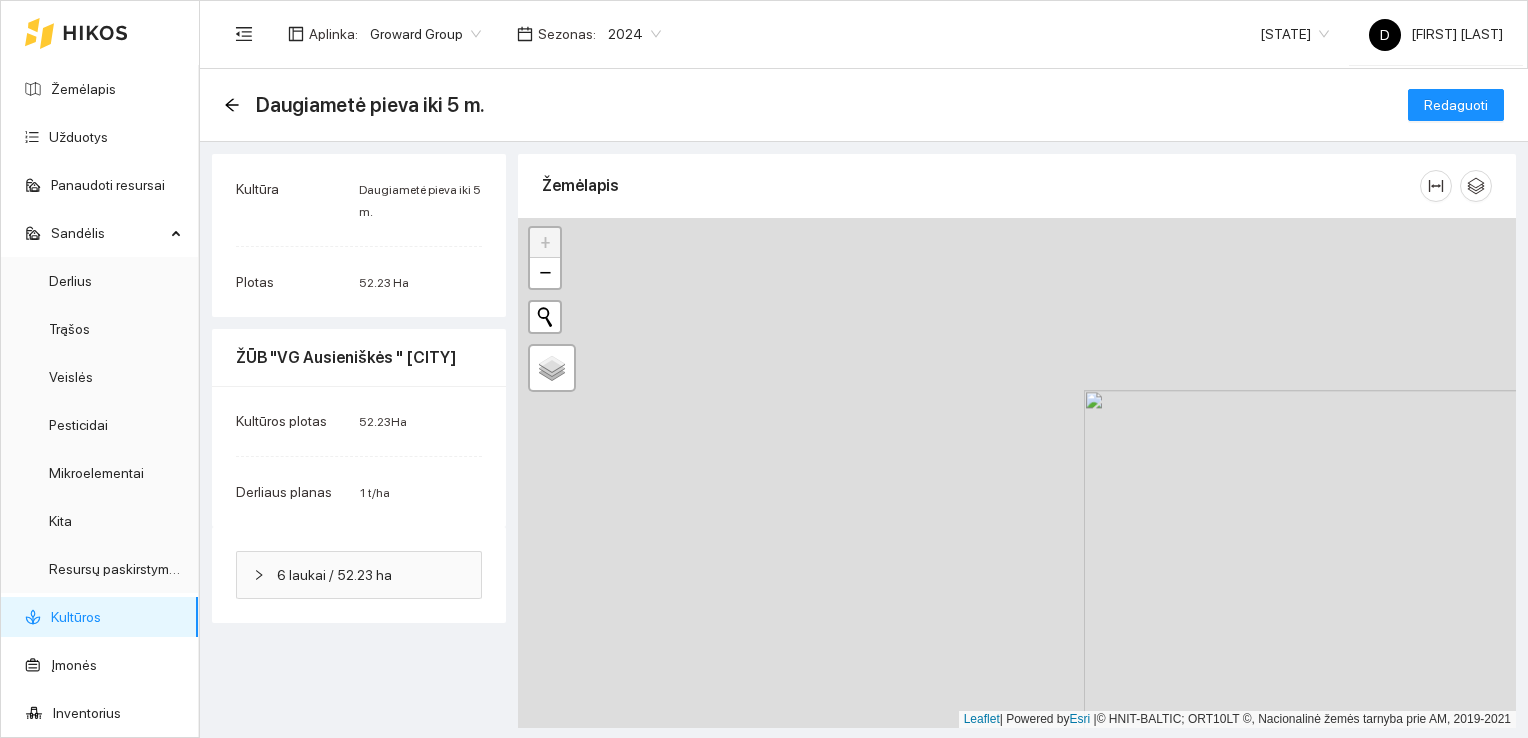 click at bounding box center (1017, 473) 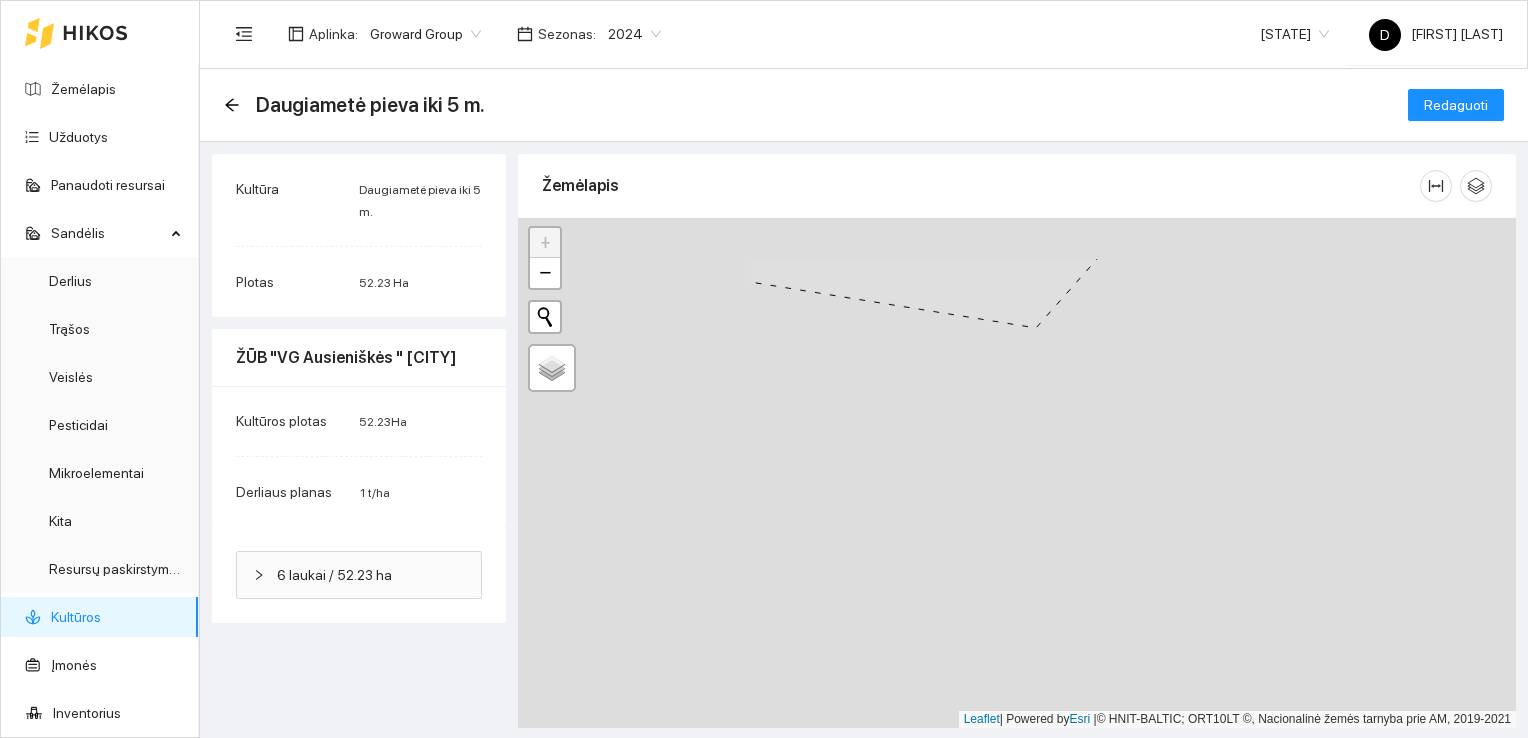 drag, startPoint x: 915, startPoint y: 390, endPoint x: 1475, endPoint y: 547, distance: 581.5918 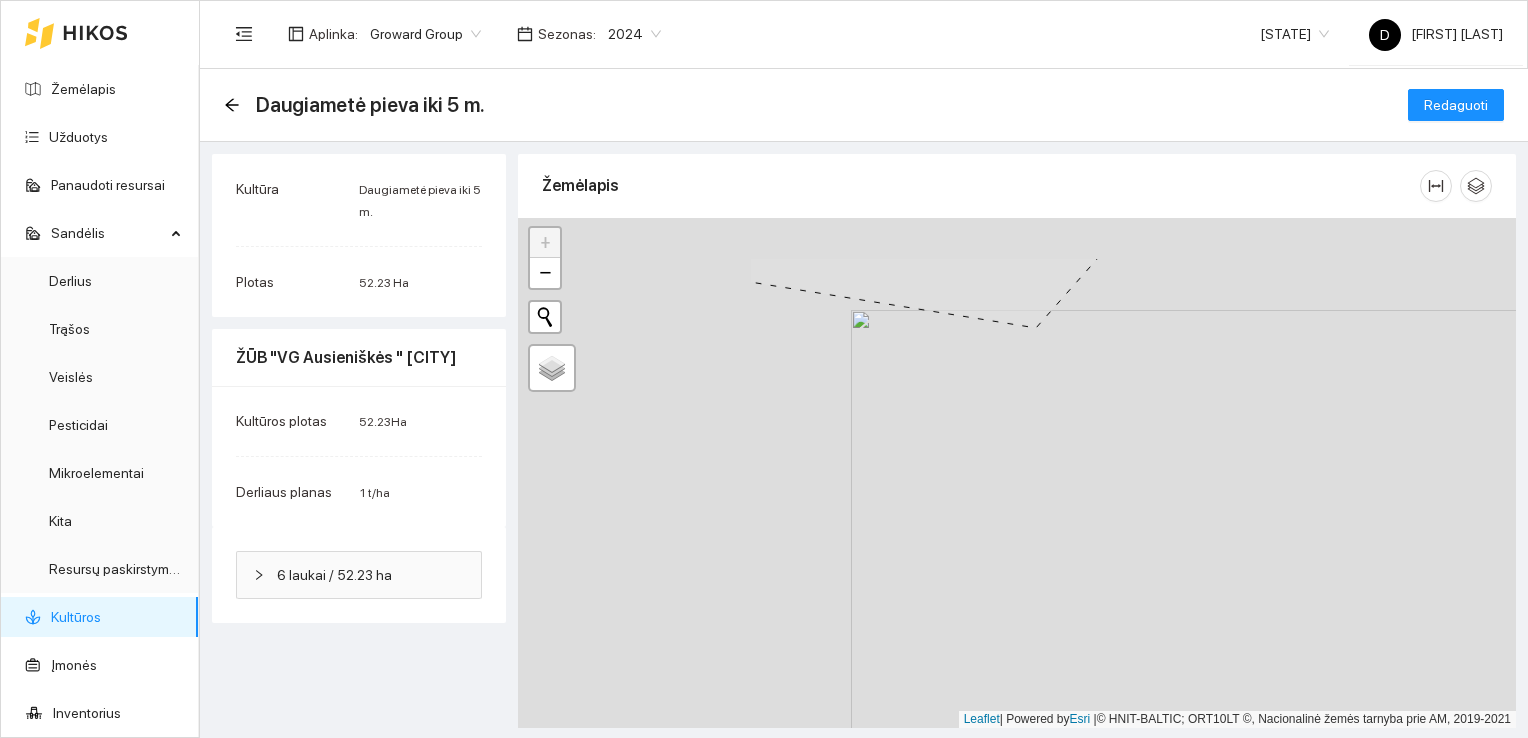 click at bounding box center [1017, 473] 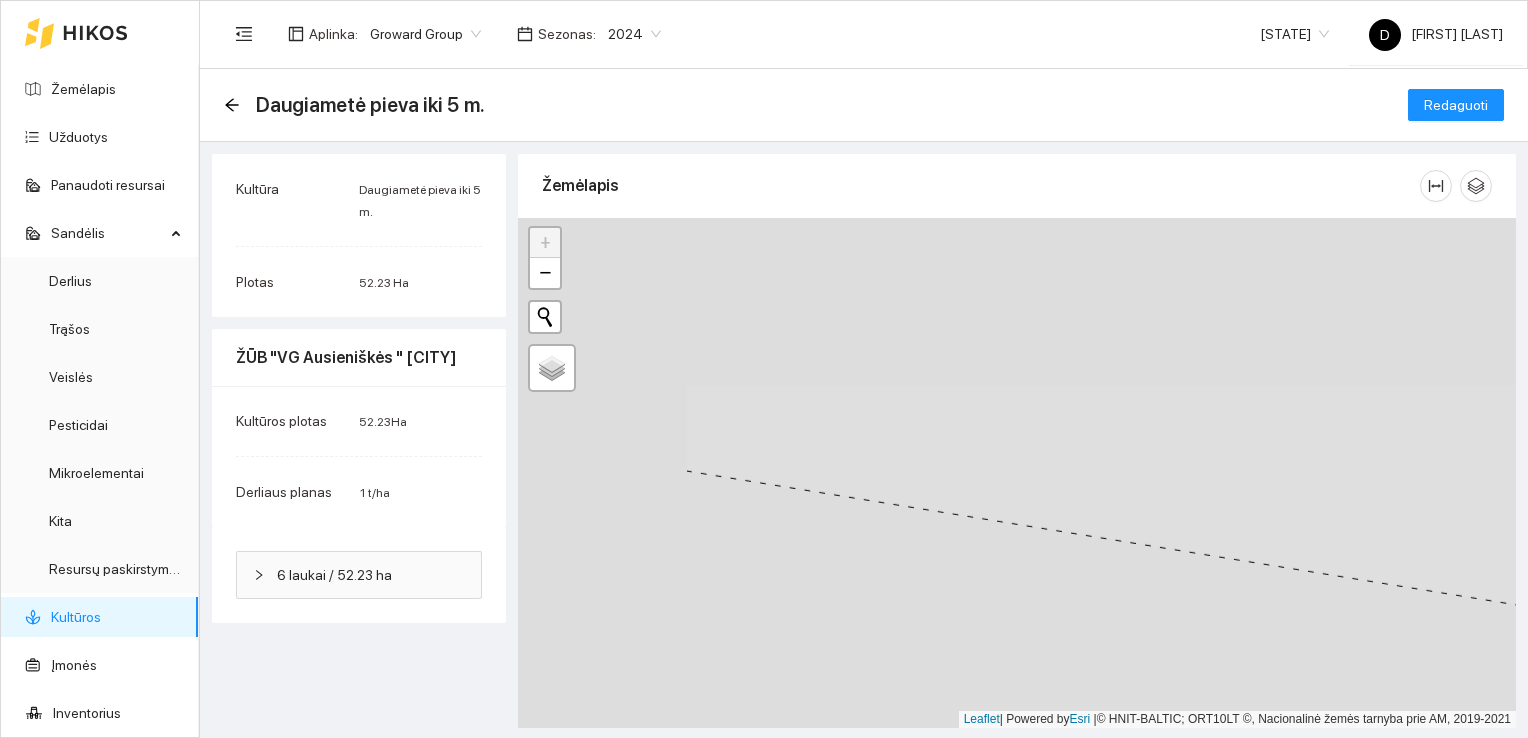 drag, startPoint x: 1031, startPoint y: 420, endPoint x: 1300, endPoint y: 638, distance: 346.24414 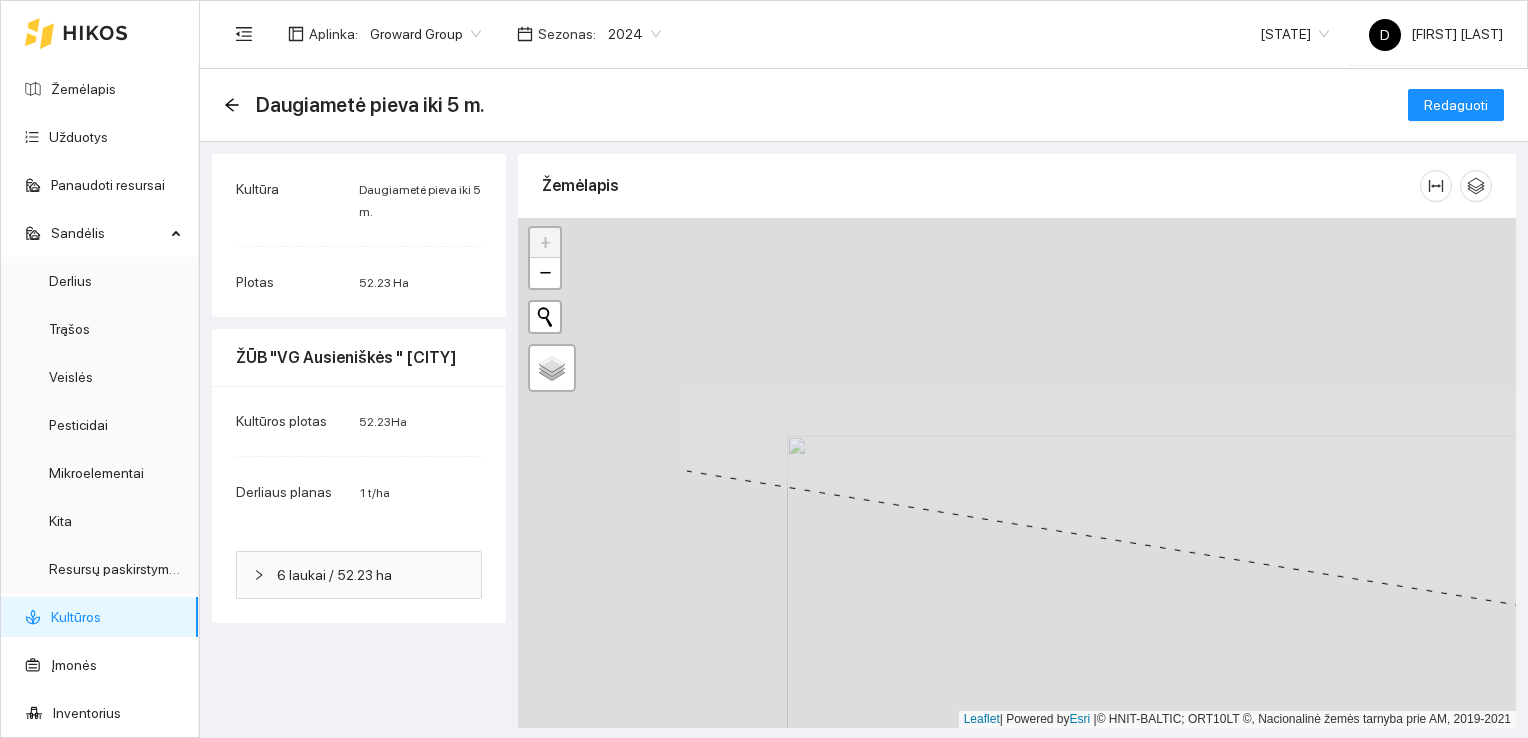click at bounding box center [1017, 473] 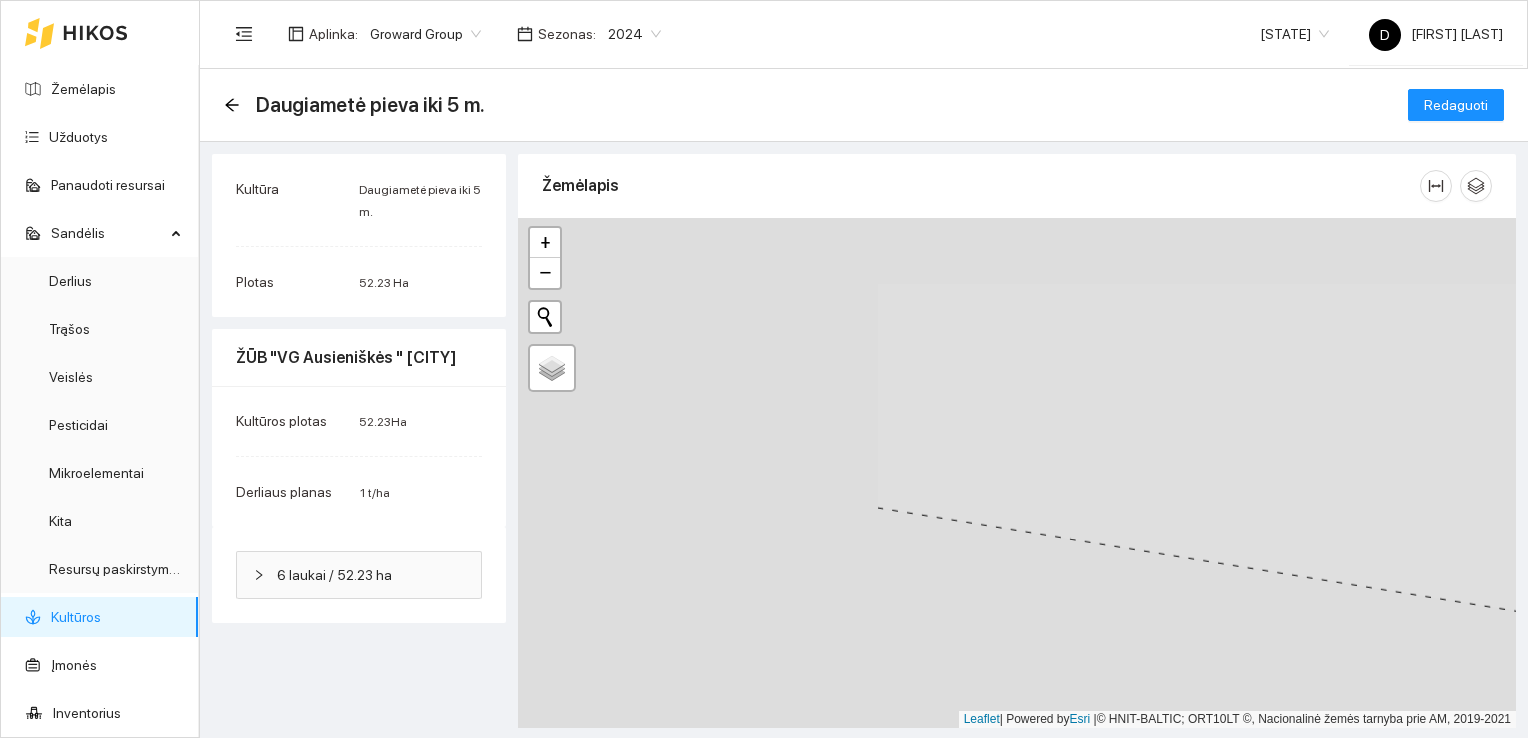 drag, startPoint x: 1005, startPoint y: 427, endPoint x: 1481, endPoint y: 538, distance: 488.7709 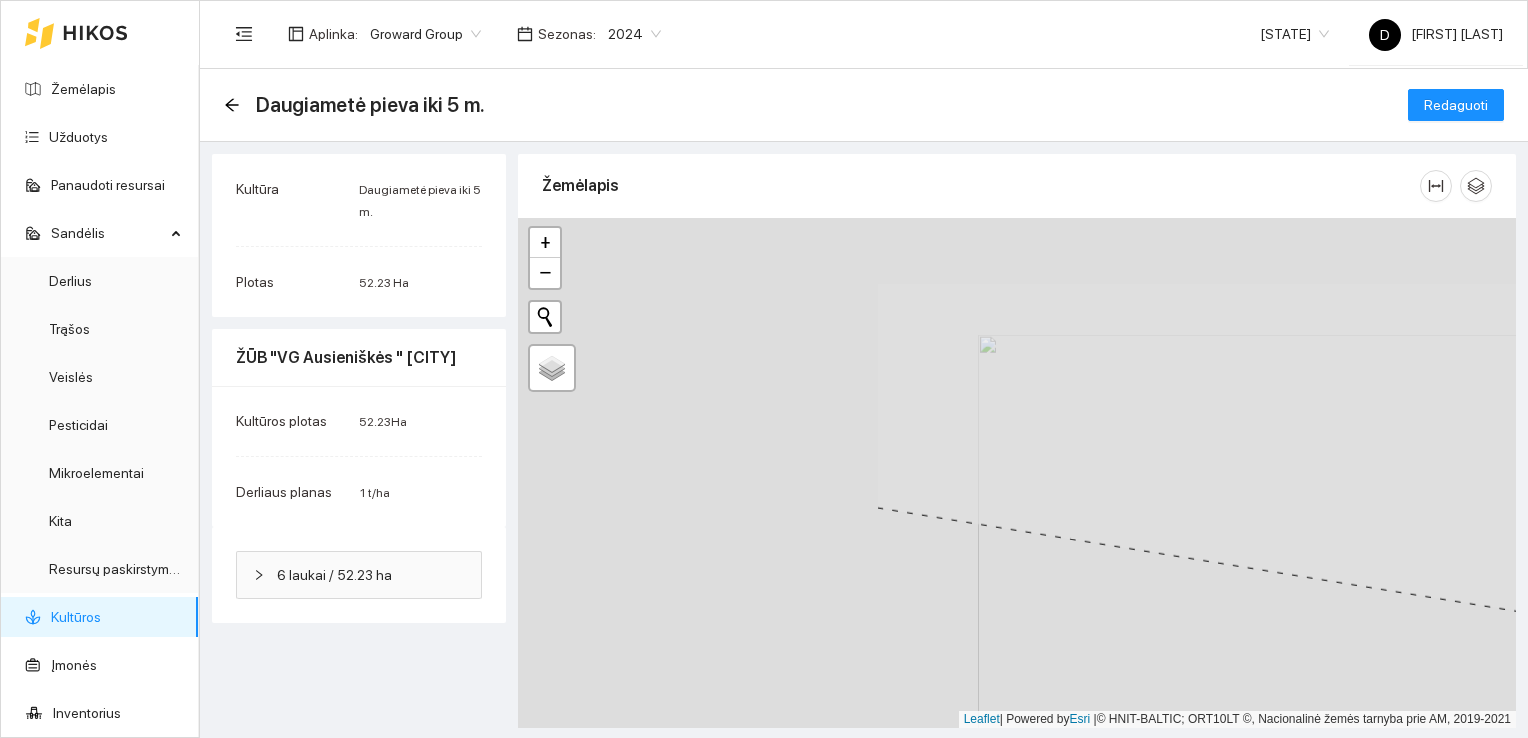 click at bounding box center [1477, 475] 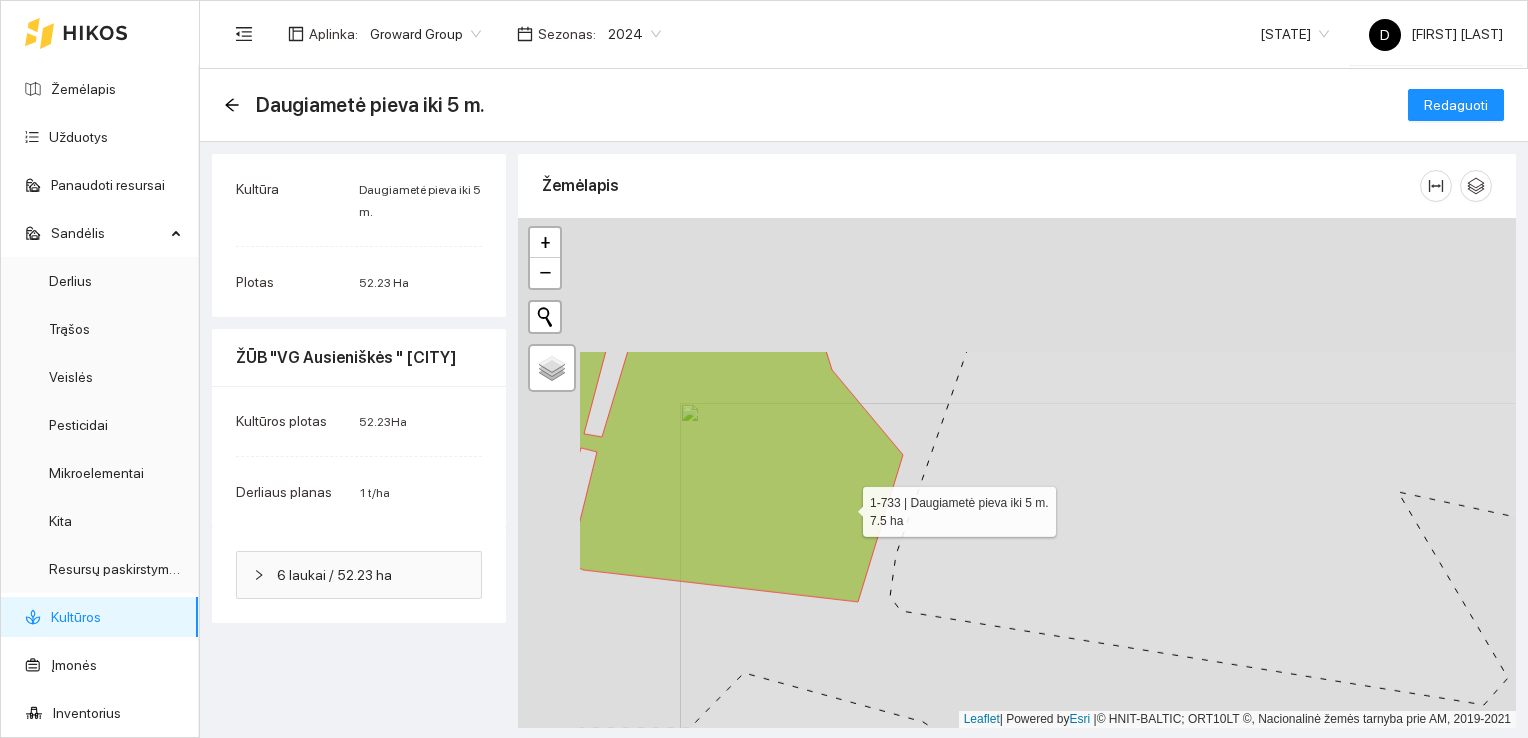 drag, startPoint x: 681, startPoint y: 321, endPoint x: 844, endPoint y: 506, distance: 246.56439 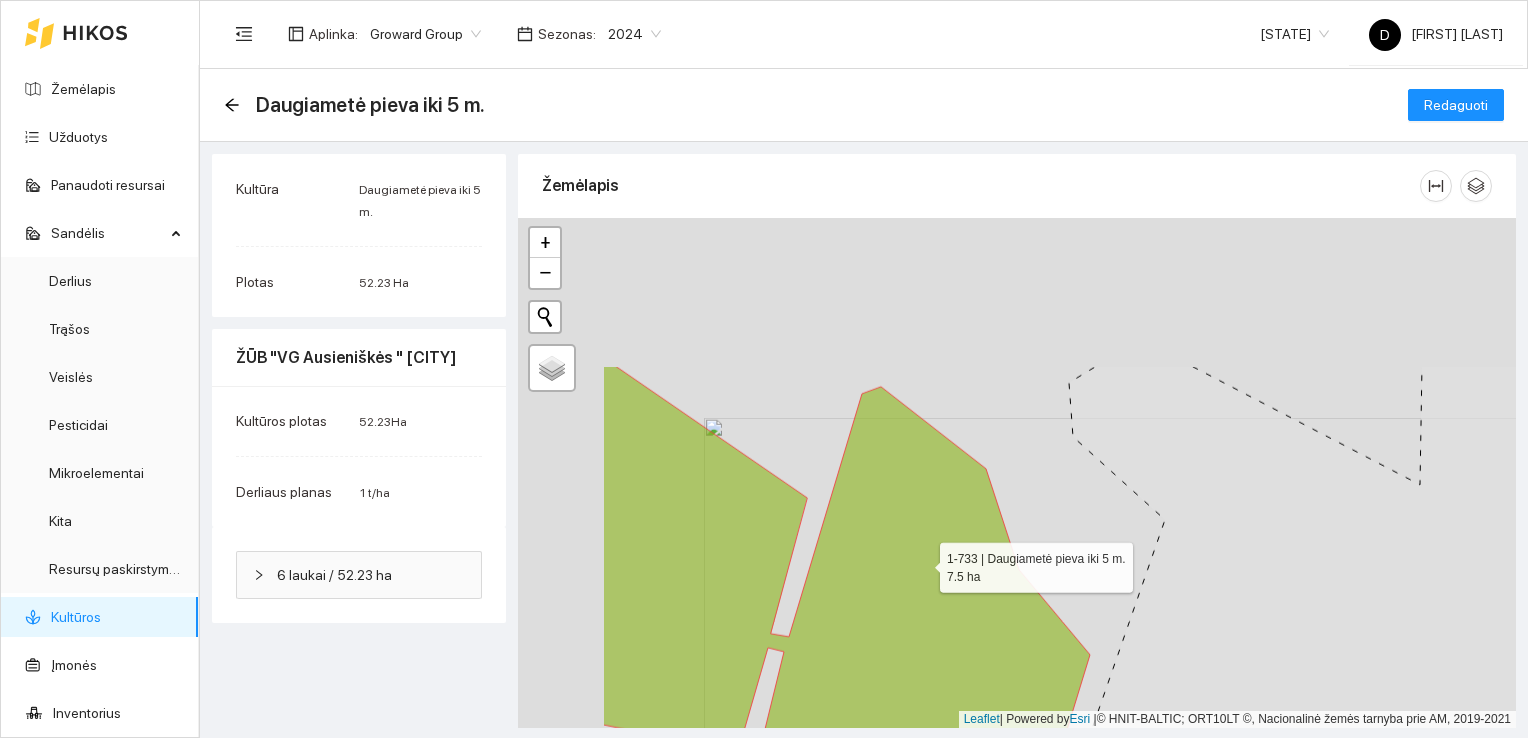 drag, startPoint x: 736, startPoint y: 362, endPoint x: 927, endPoint y: 562, distance: 276.55197 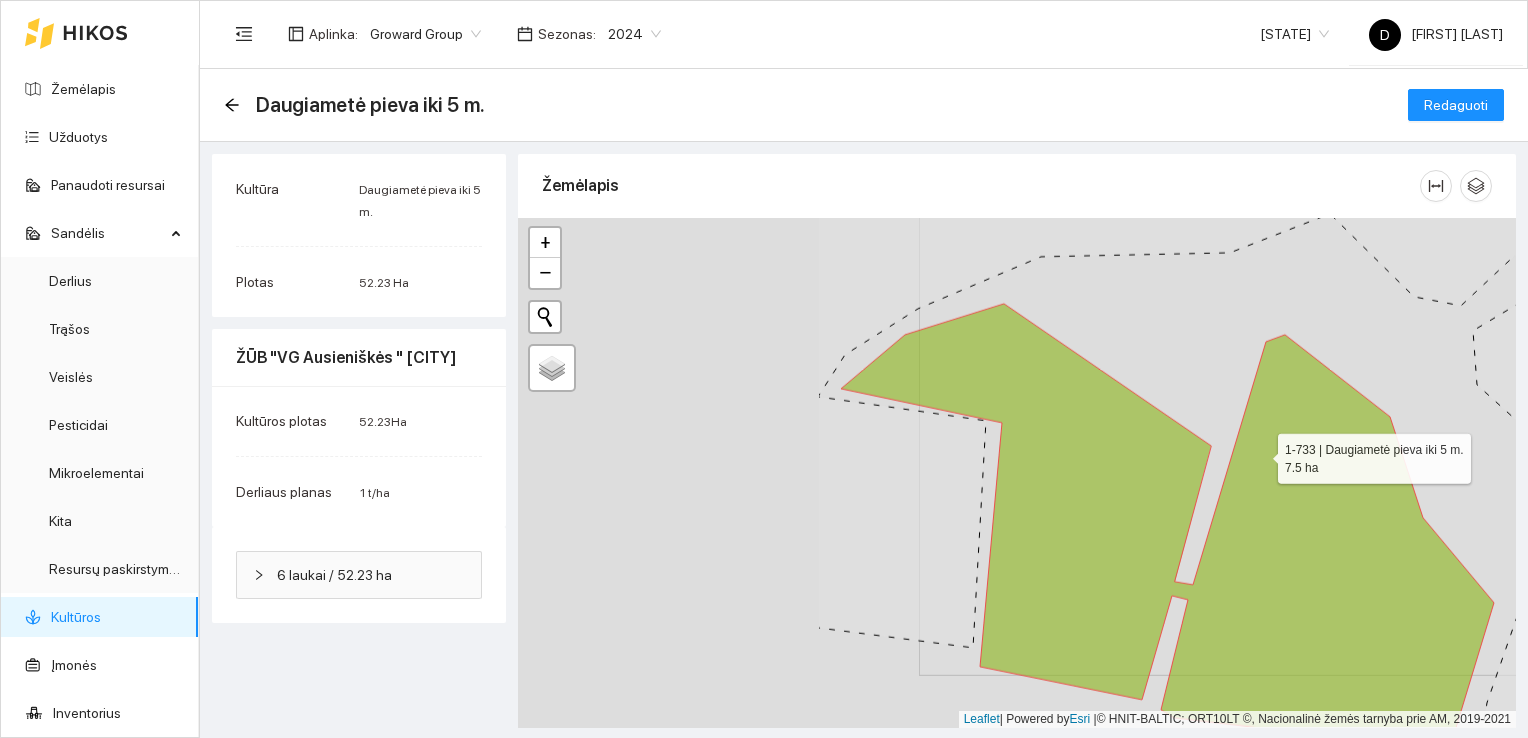 drag, startPoint x: 858, startPoint y: 507, endPoint x: 1259, endPoint y: 455, distance: 404.3575 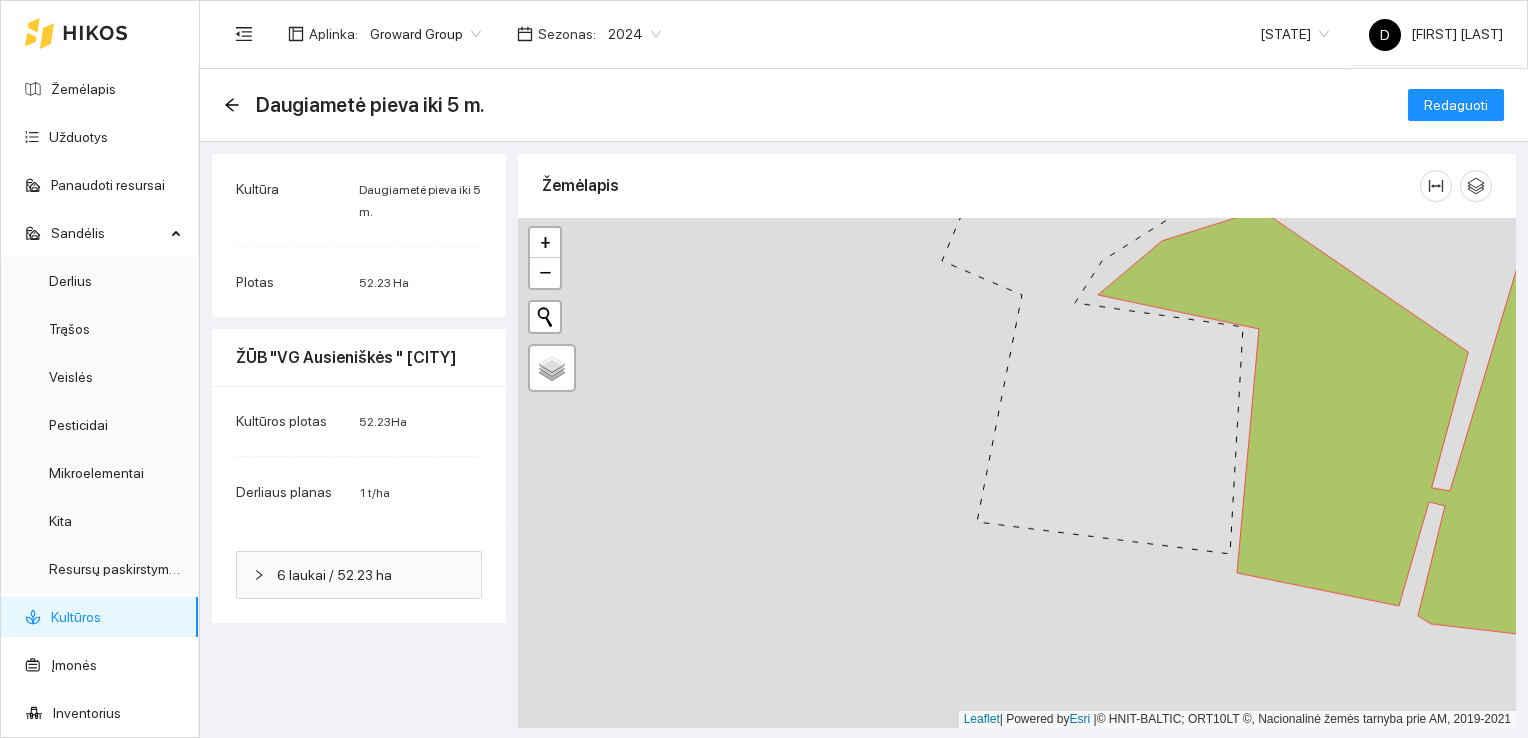 drag, startPoint x: 908, startPoint y: 432, endPoint x: 1165, endPoint y: 338, distance: 273.65125 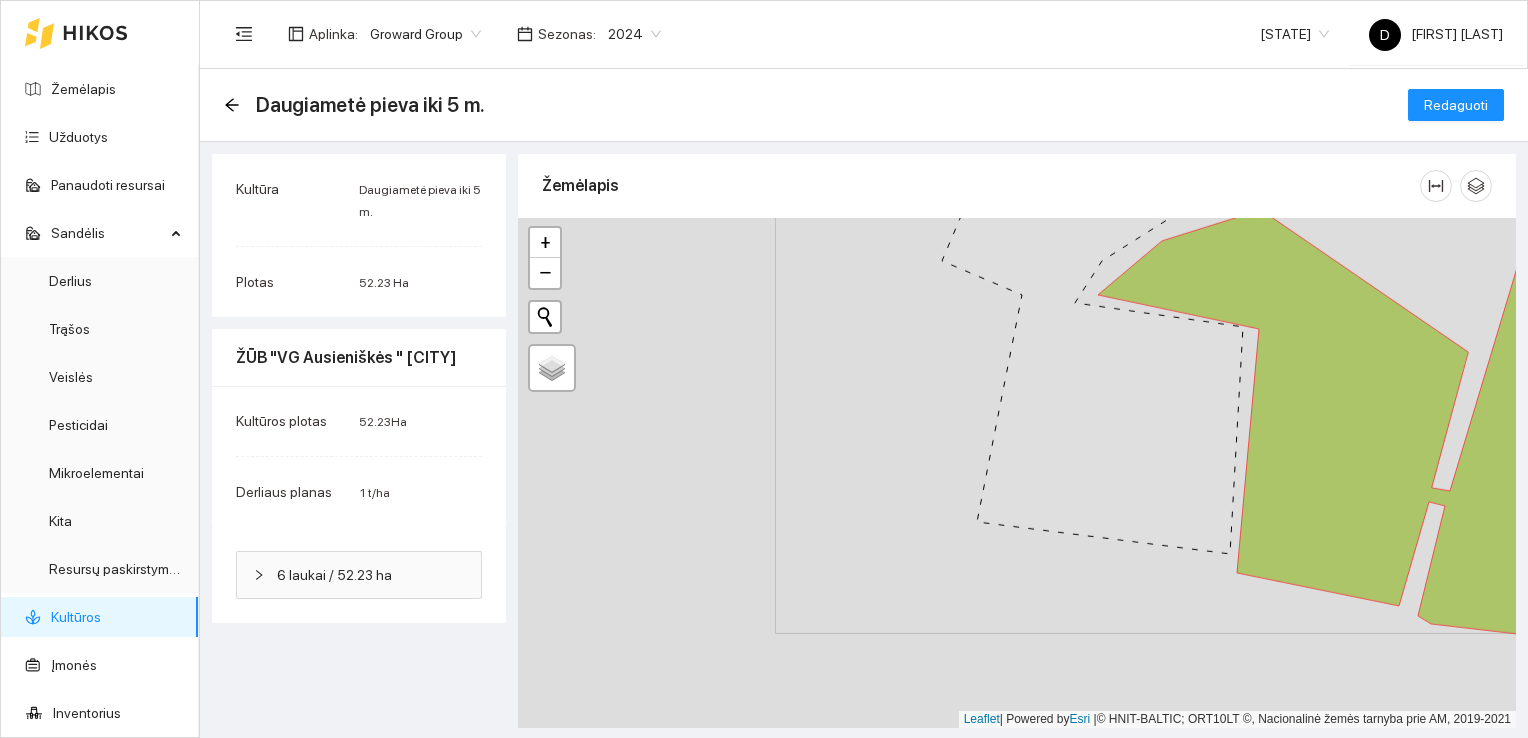 click at bounding box center (1408, 378) 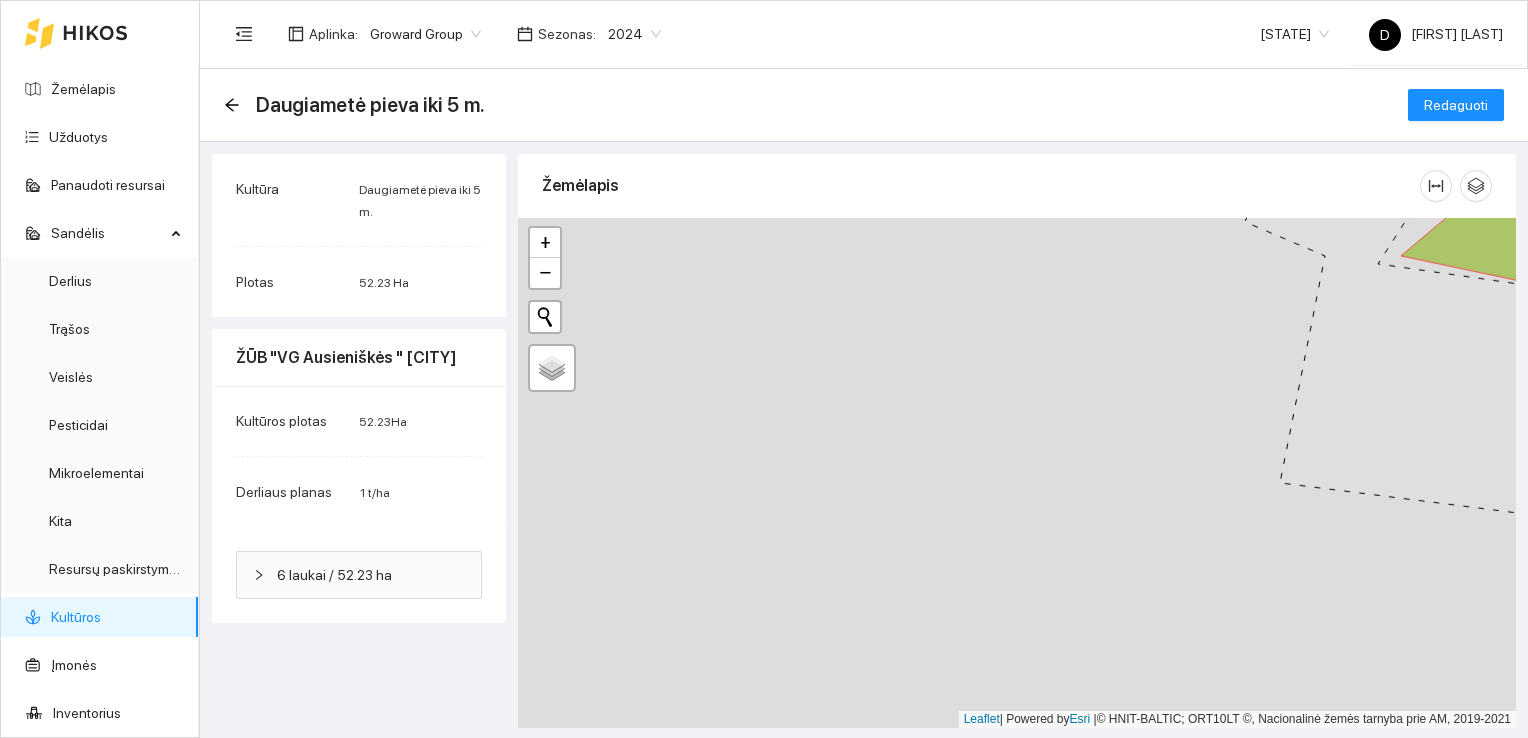 drag, startPoint x: 984, startPoint y: 397, endPoint x: 1247, endPoint y: 357, distance: 266.02444 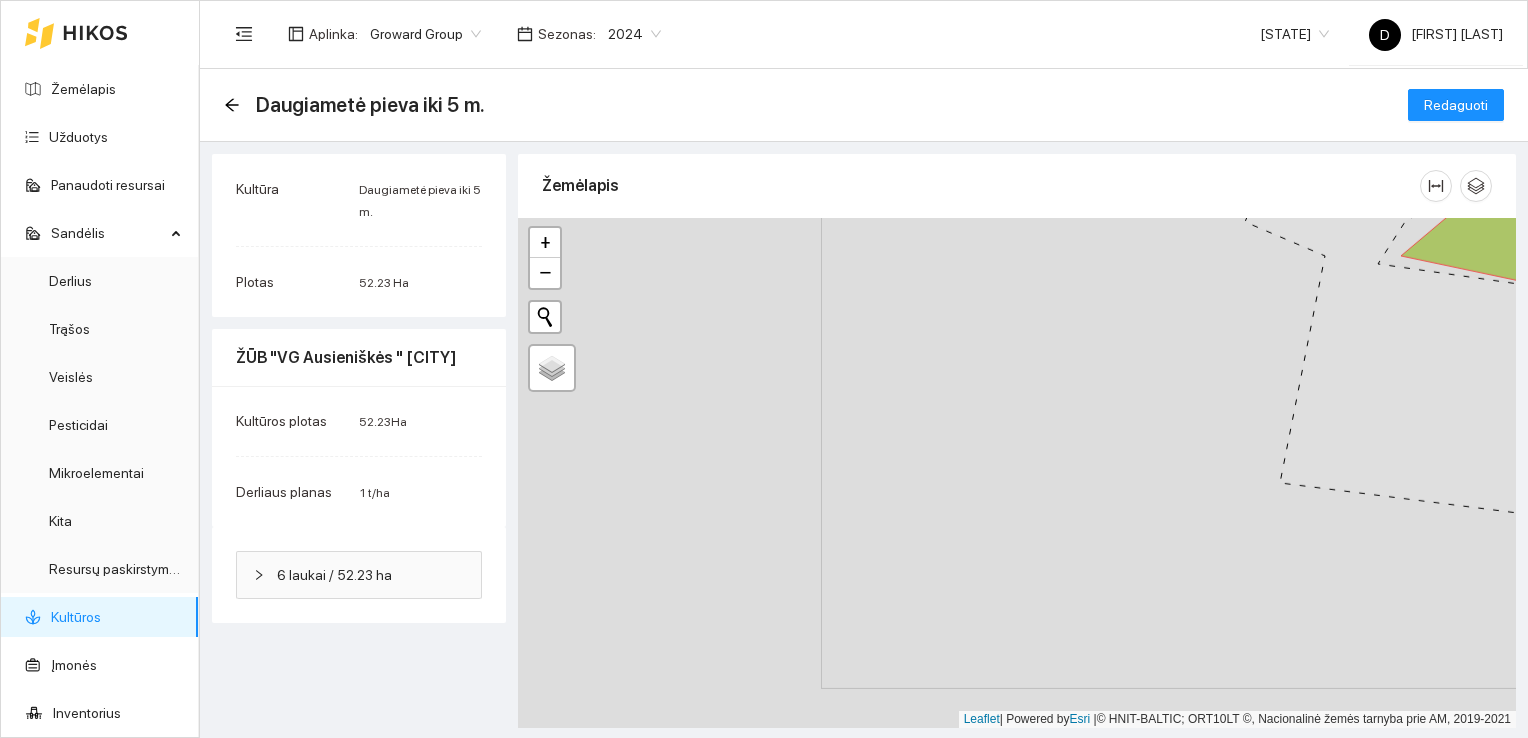 click at bounding box center [1017, 473] 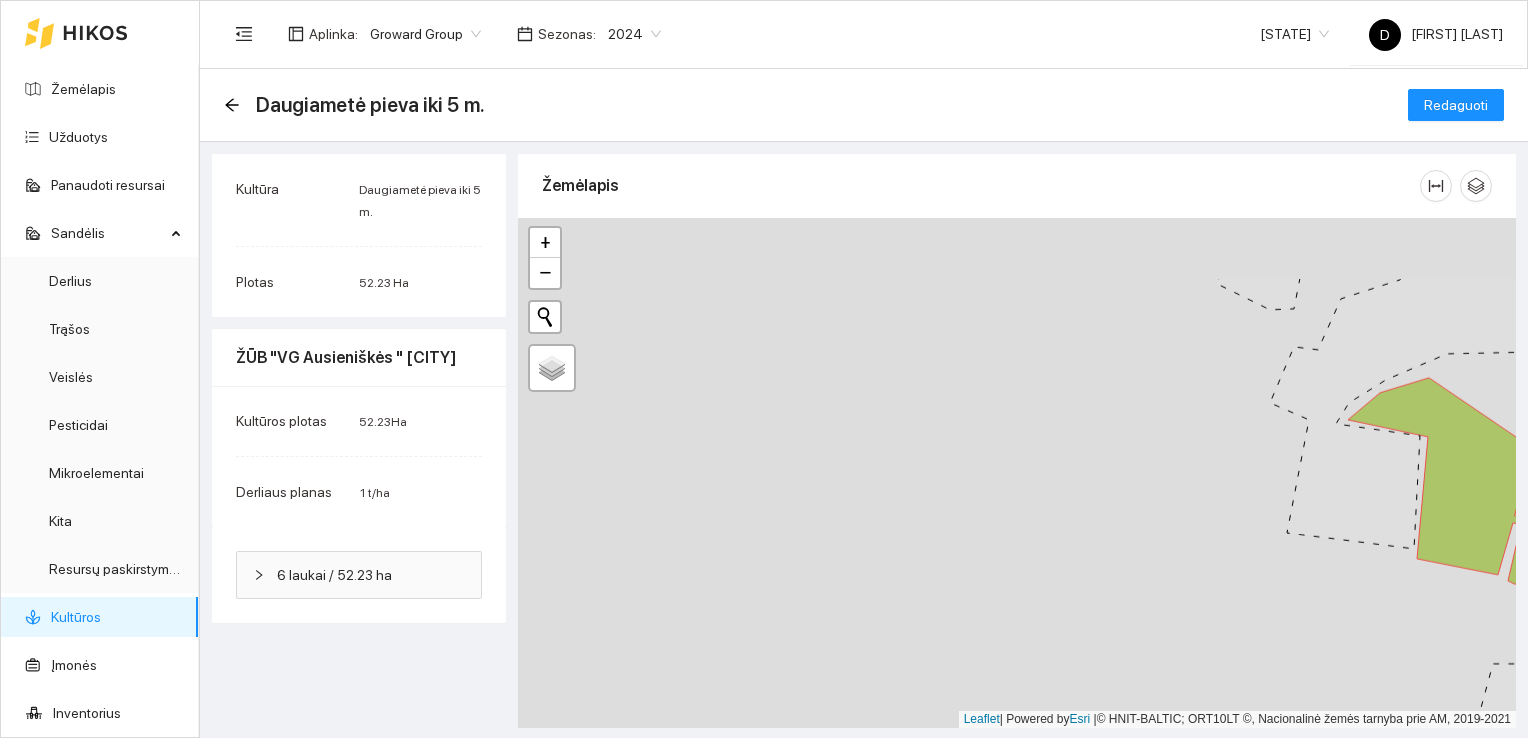 drag, startPoint x: 1104, startPoint y: 314, endPoint x: 1154, endPoint y: 424, distance: 120.83046 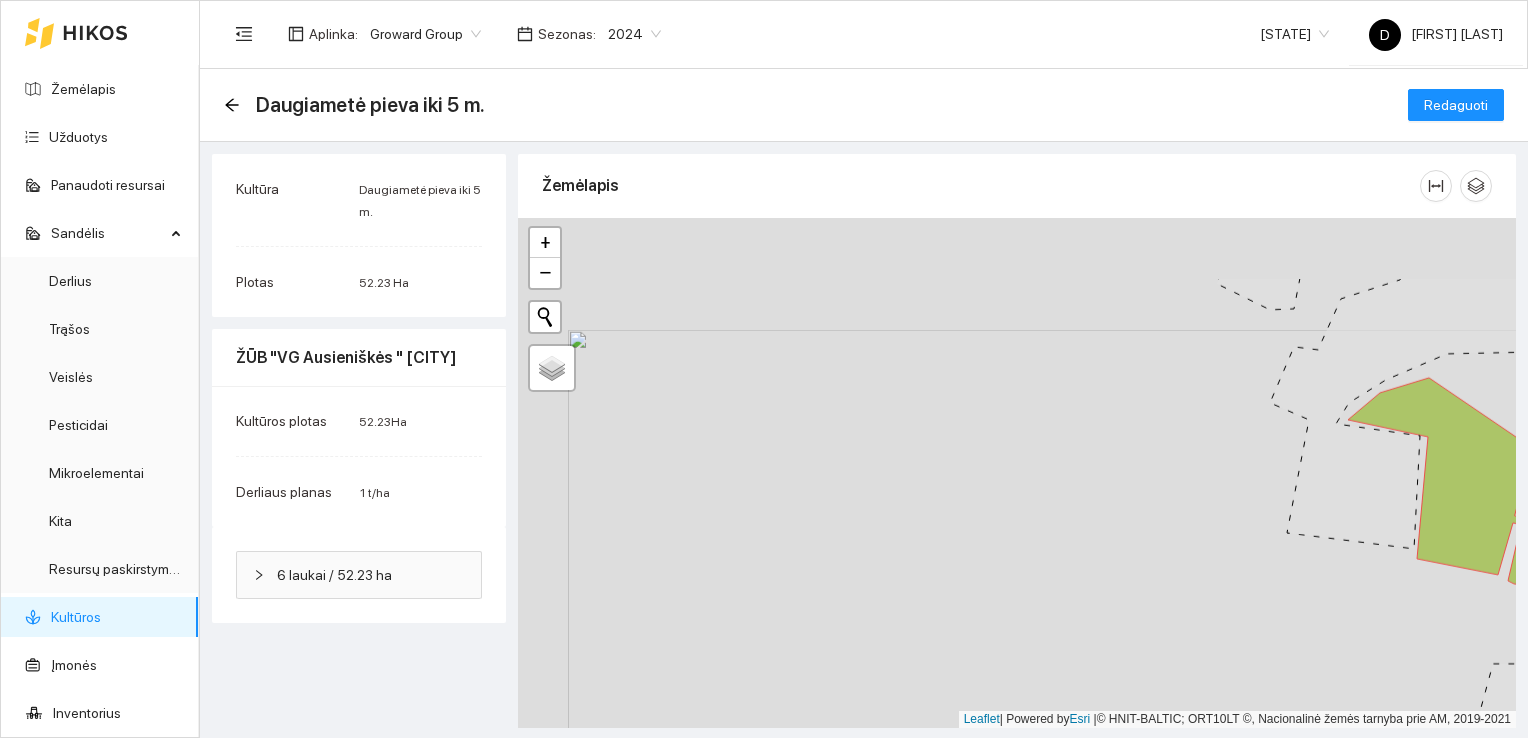 click at bounding box center (1017, 473) 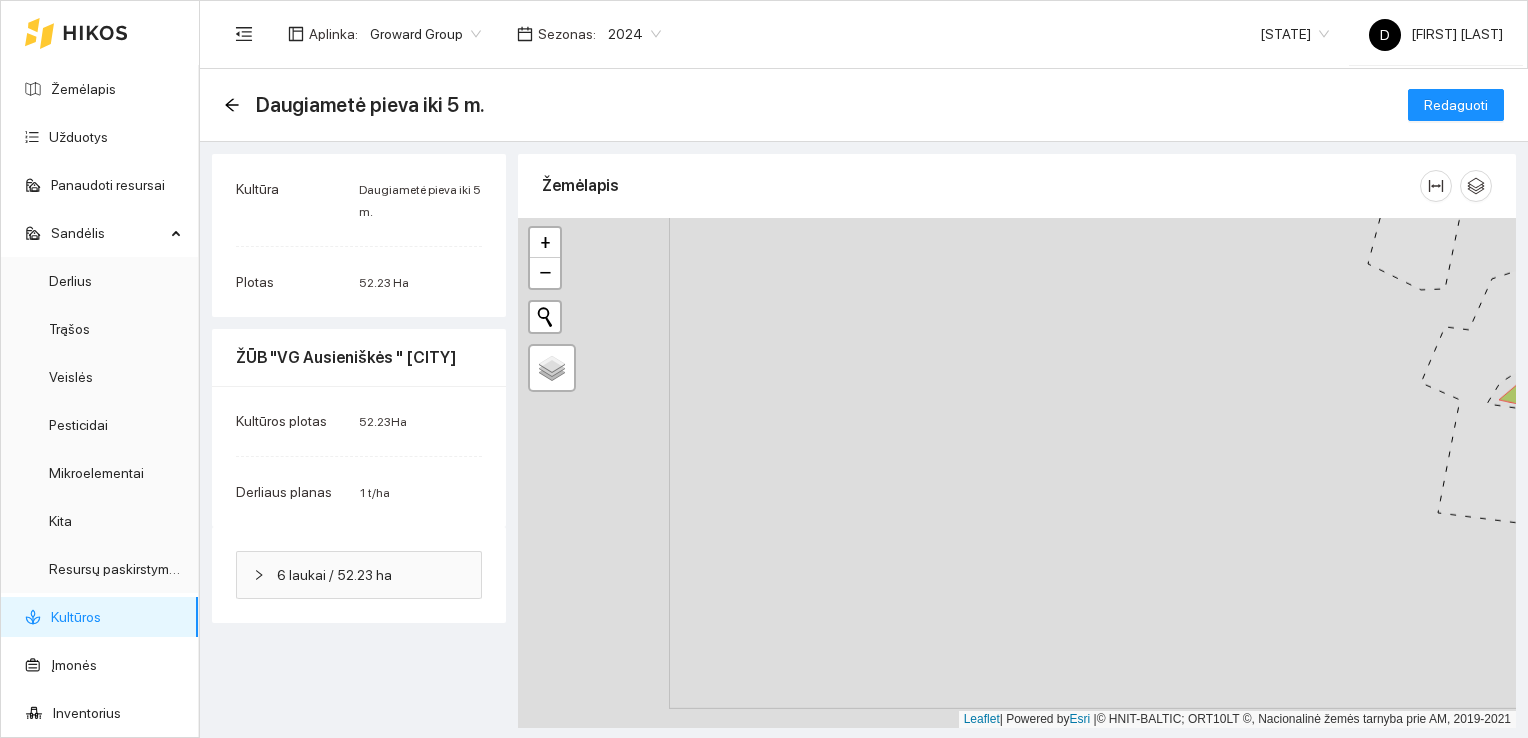 drag, startPoint x: 727, startPoint y: 399, endPoint x: 867, endPoint y: 382, distance: 141.02837 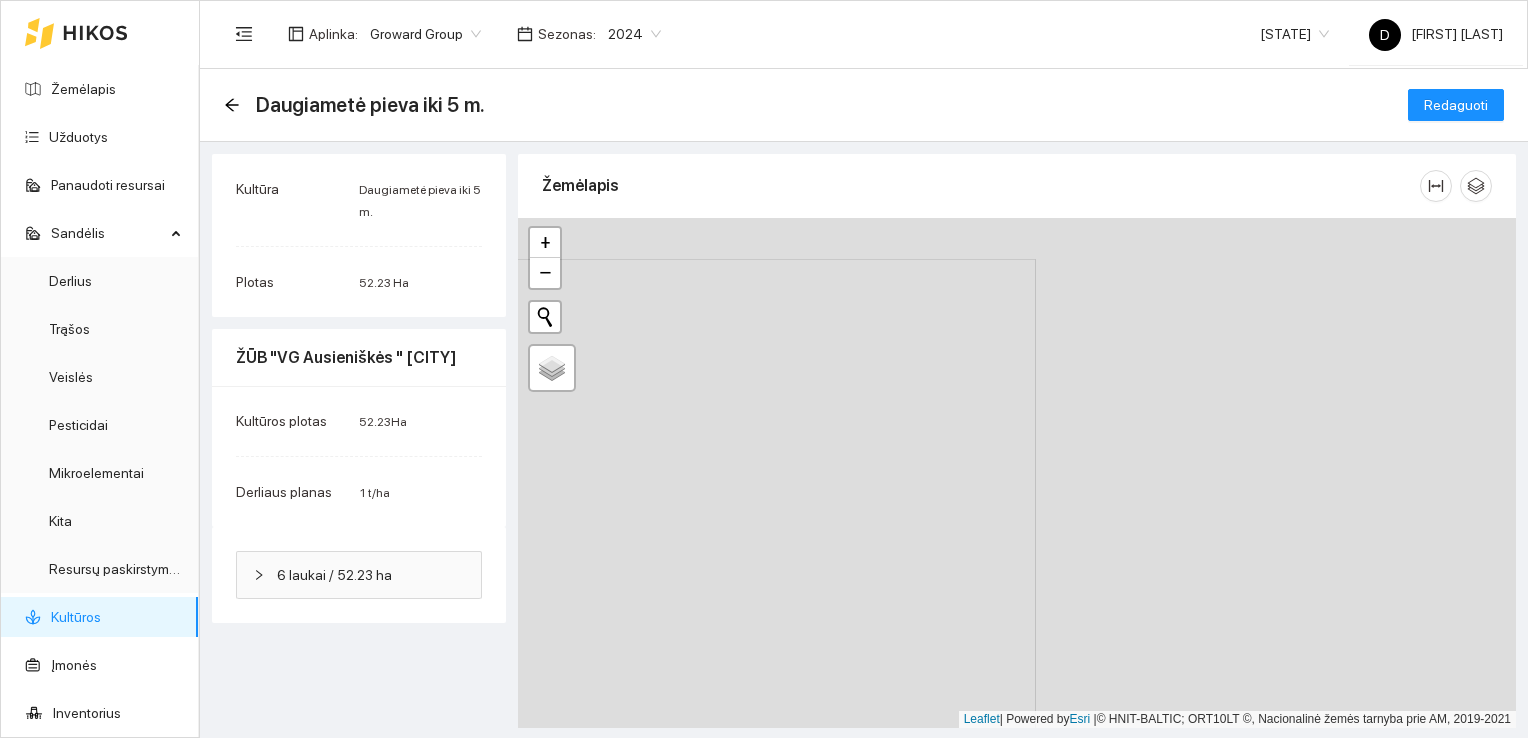 drag, startPoint x: 1234, startPoint y: 486, endPoint x: 754, endPoint y: 527, distance: 481.74786 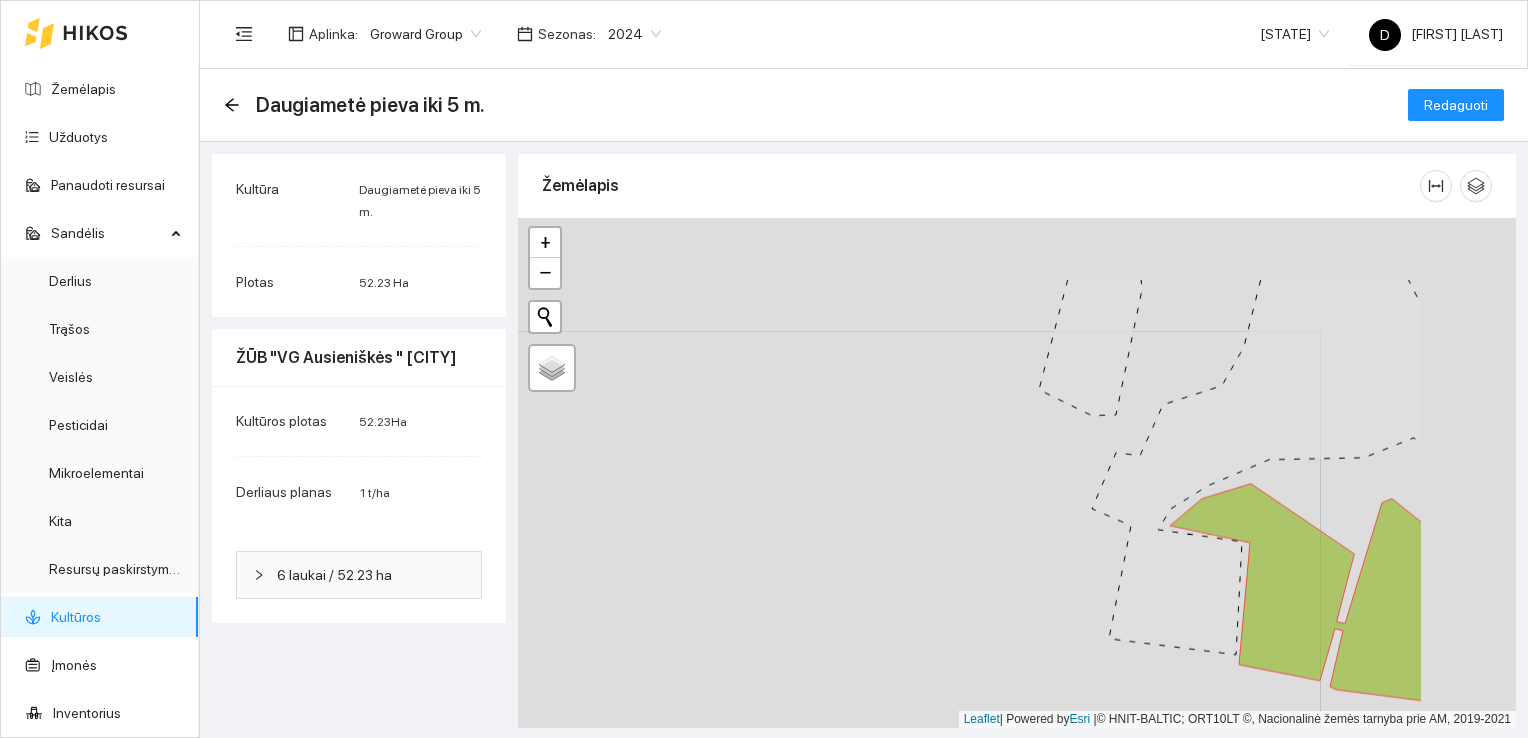 drag, startPoint x: 979, startPoint y: 334, endPoint x: 768, endPoint y: 456, distance: 243.73141 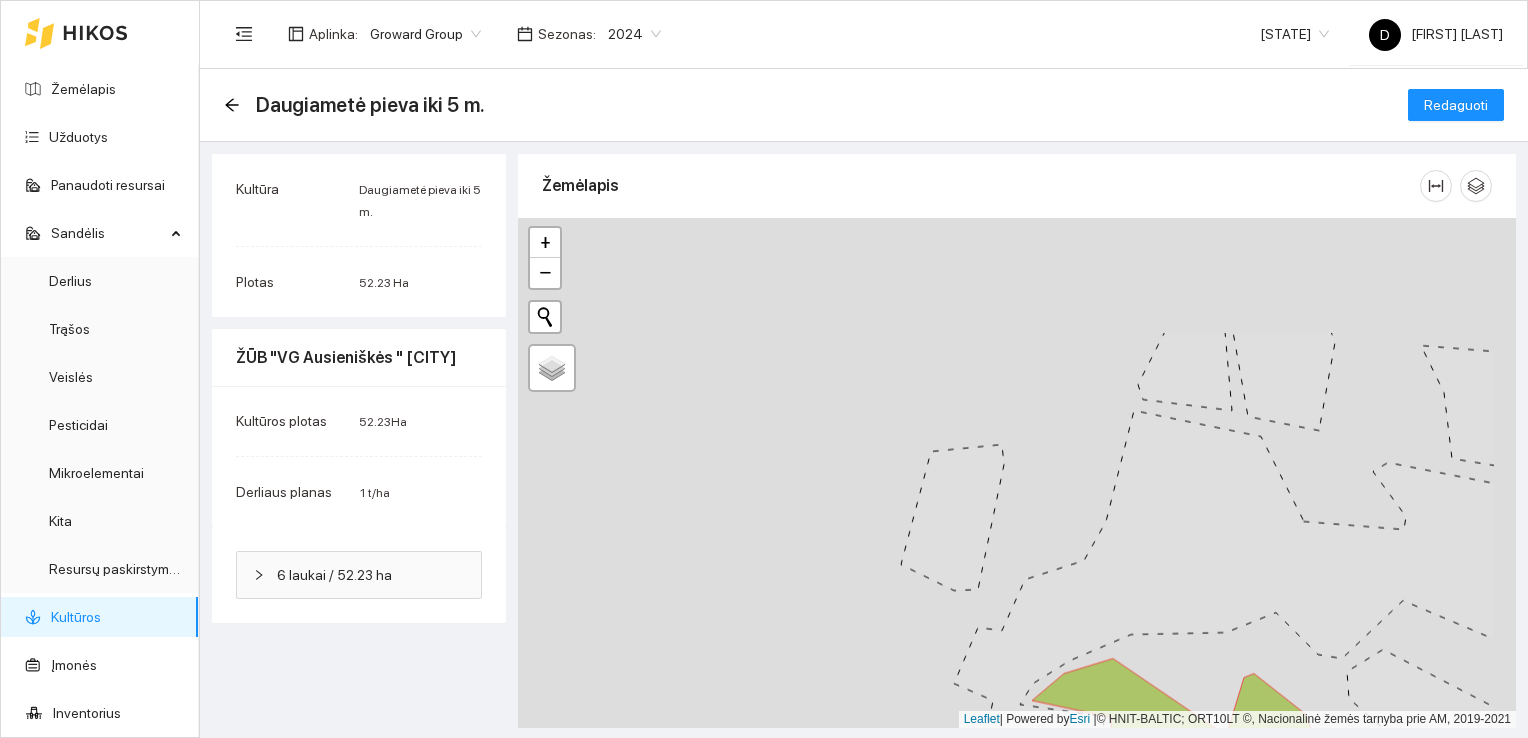 drag, startPoint x: 1067, startPoint y: 290, endPoint x: 945, endPoint y: 456, distance: 206.0097 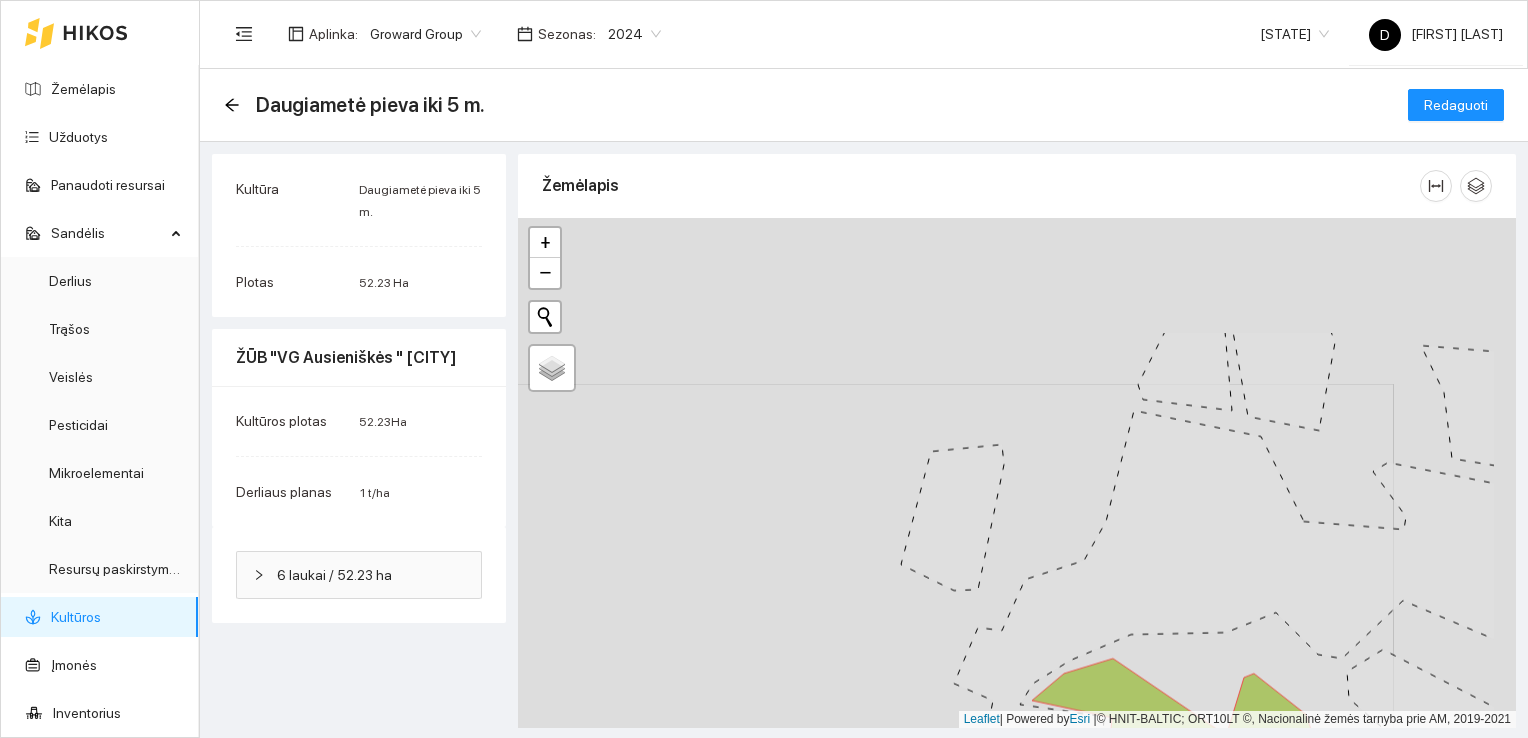 click at bounding box center (952, 518) 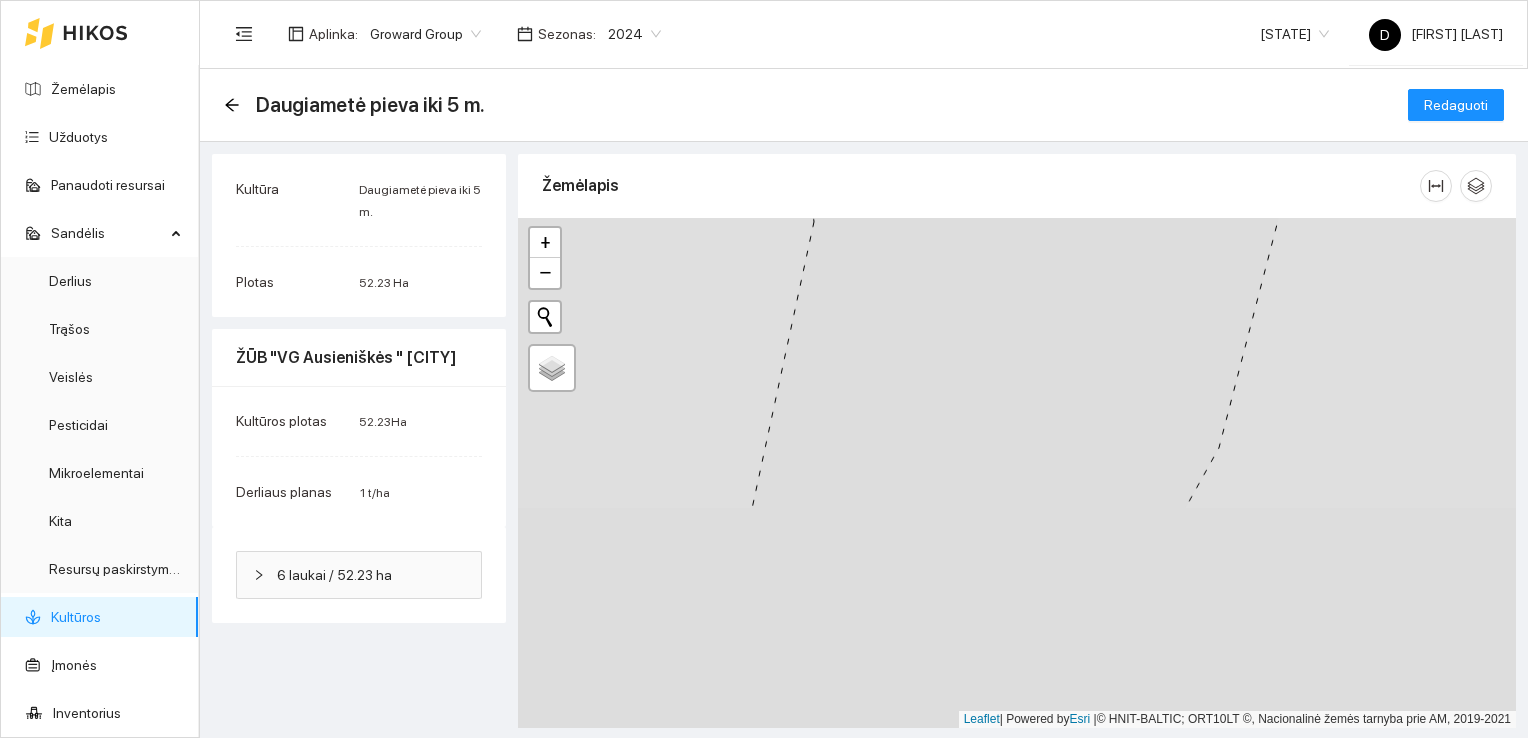 drag, startPoint x: 1293, startPoint y: 513, endPoint x: 1242, endPoint y: 242, distance: 275.75714 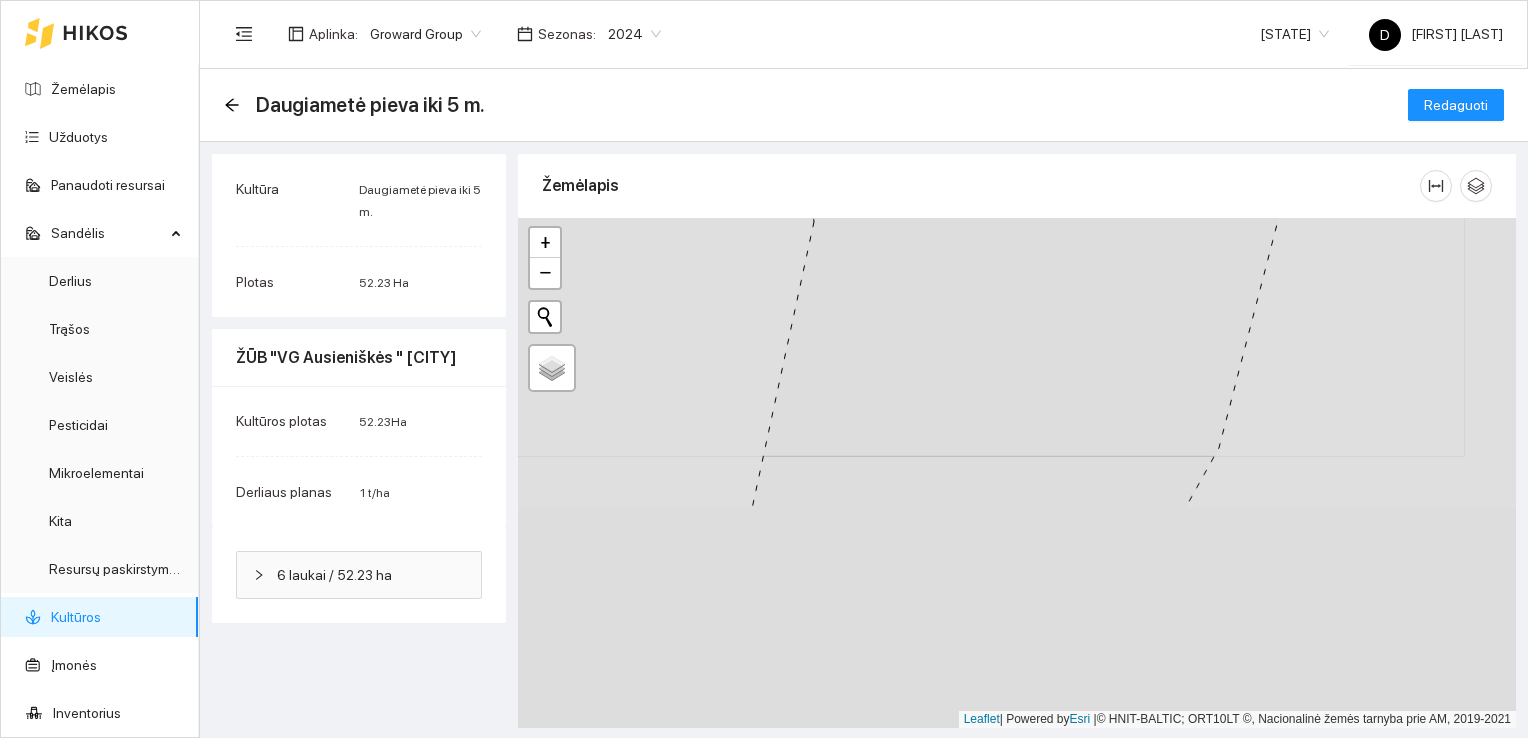 click at bounding box center (1017, 473) 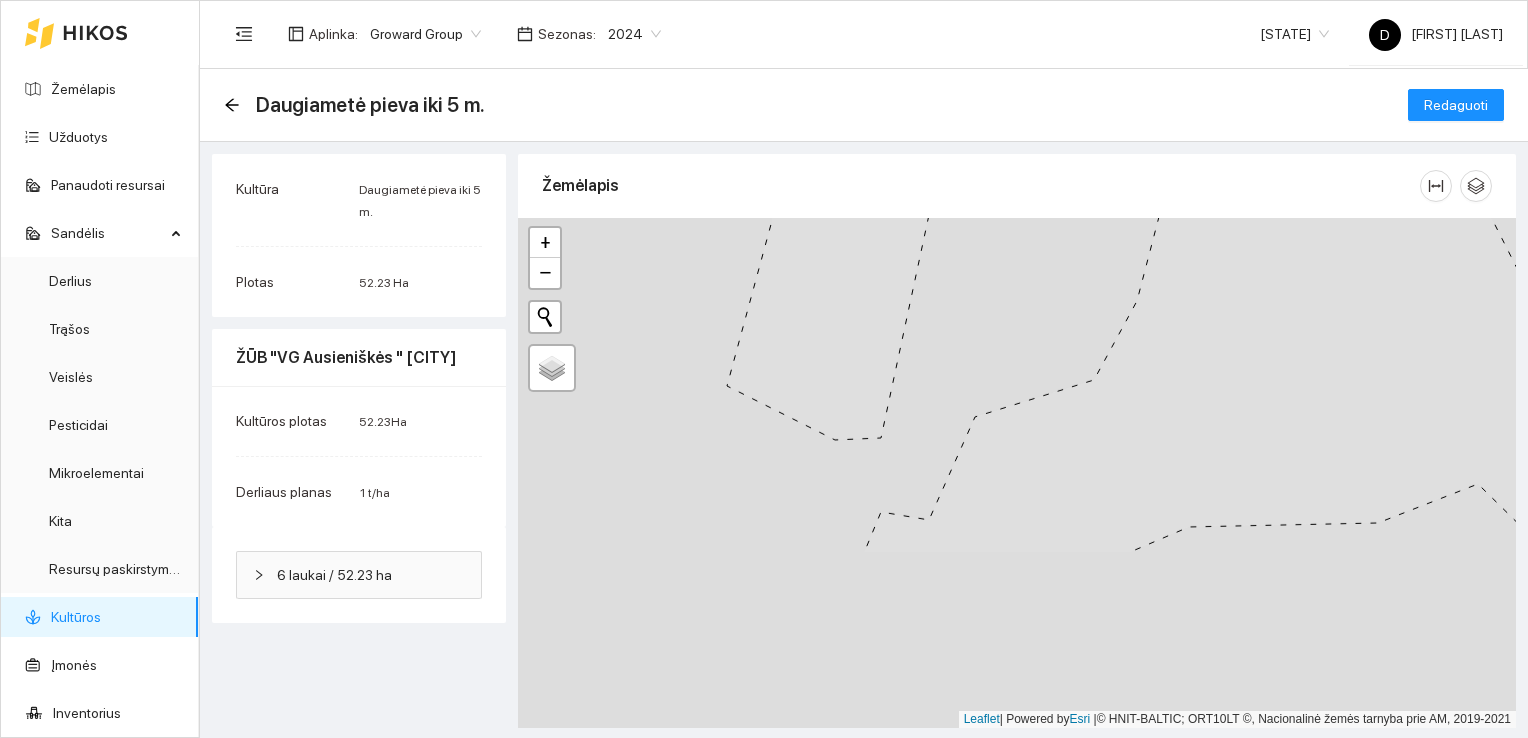 drag, startPoint x: 1095, startPoint y: 604, endPoint x: 1075, endPoint y: 377, distance: 227.87935 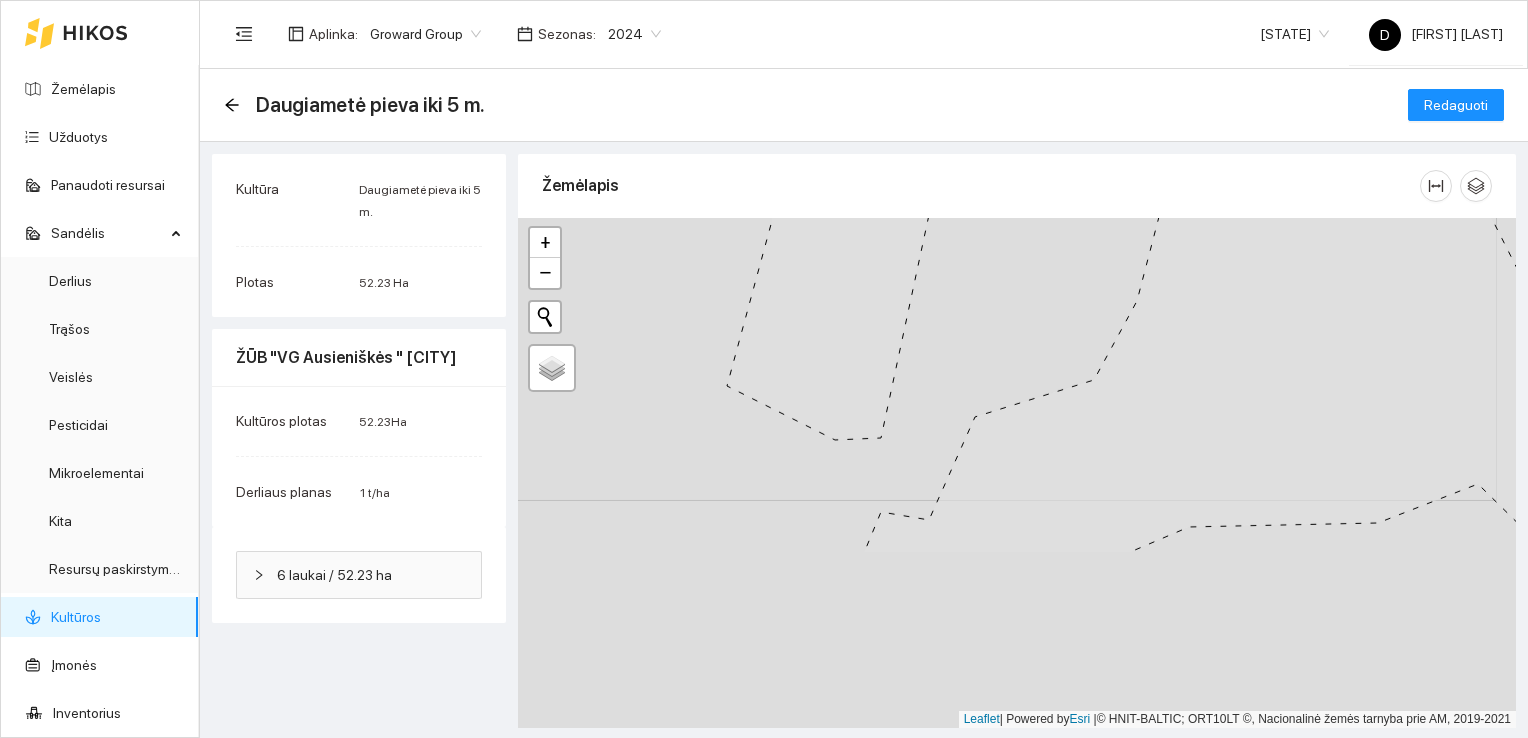 click at bounding box center [1017, 473] 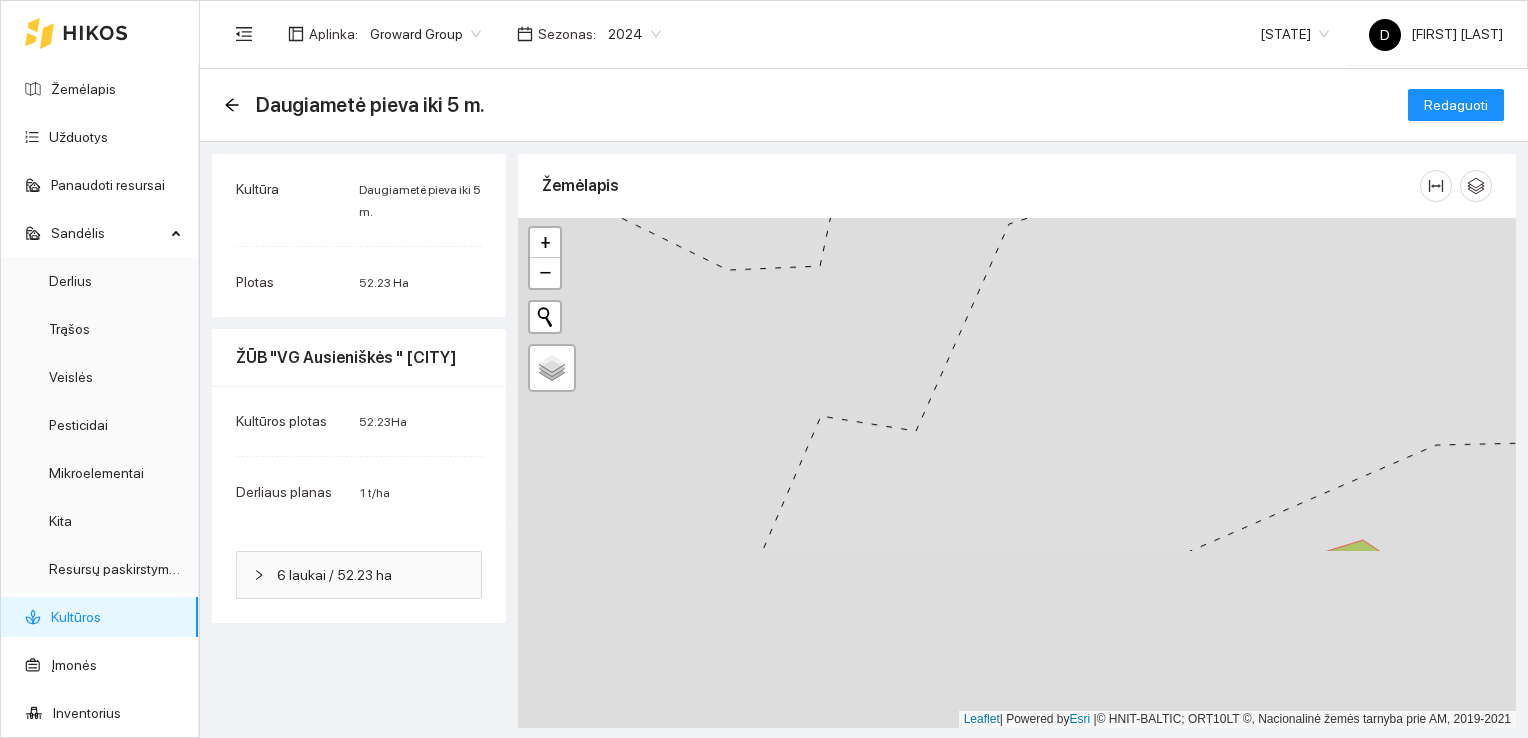 drag, startPoint x: 861, startPoint y: 553, endPoint x: 995, endPoint y: 324, distance: 265.32434 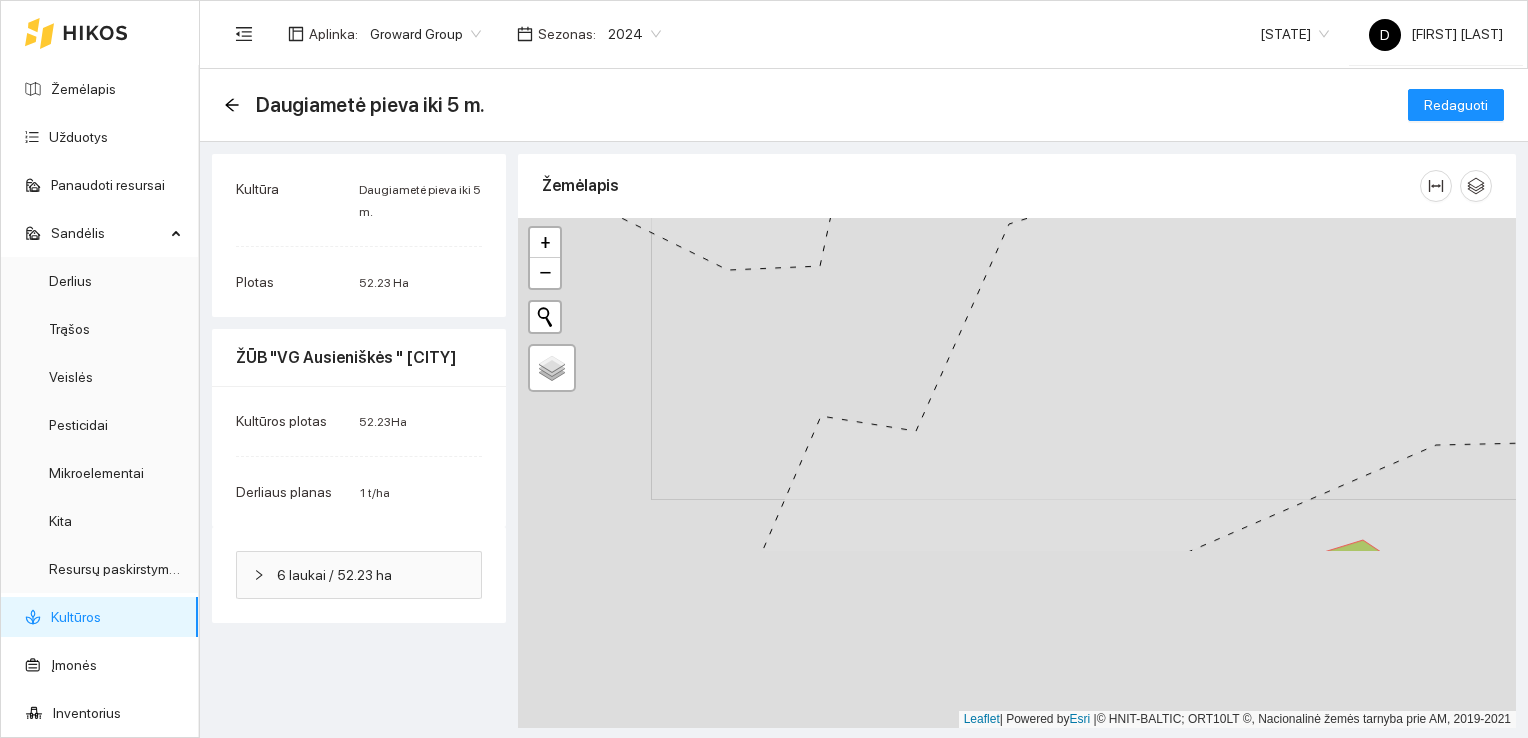 click at bounding box center [1256, 245] 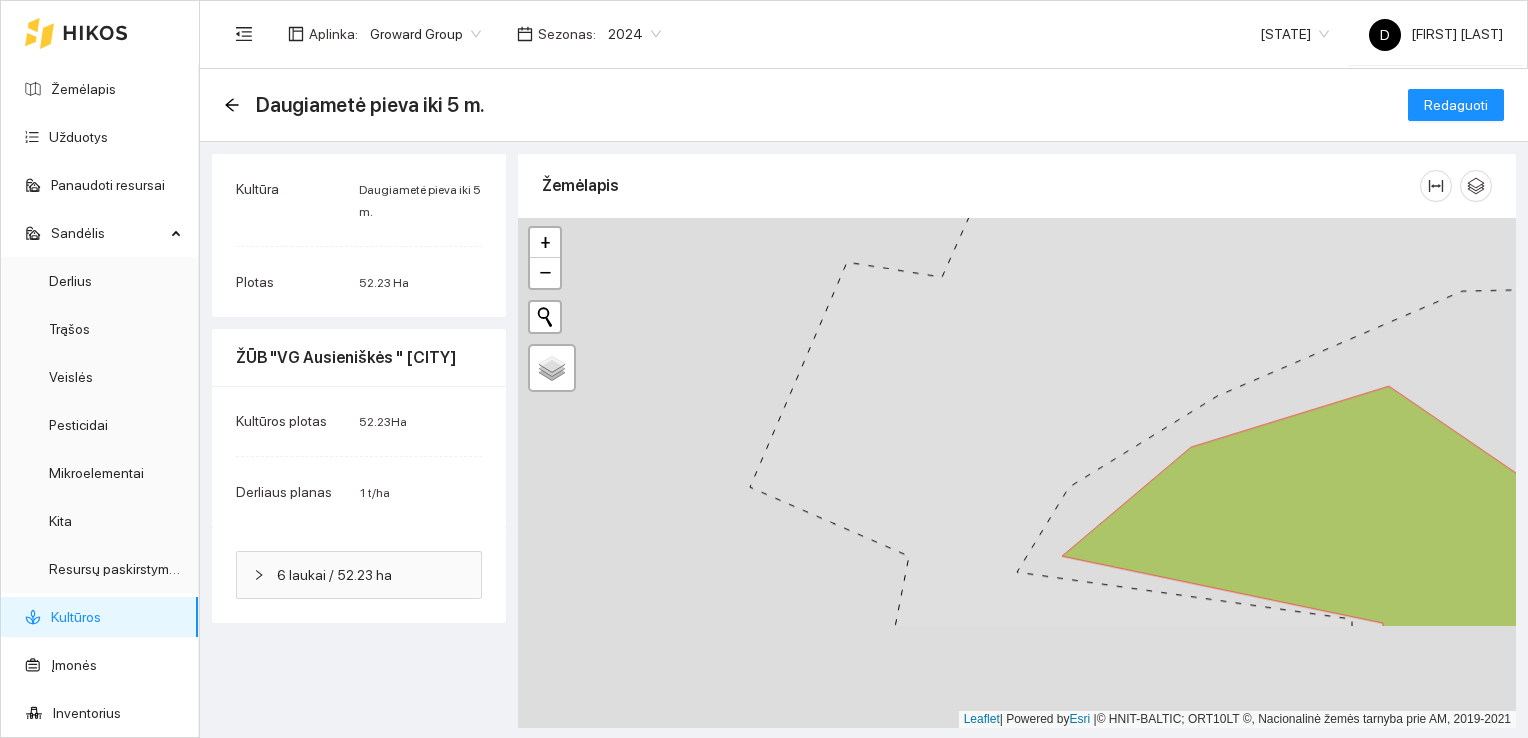 drag, startPoint x: 1039, startPoint y: 520, endPoint x: 1066, endPoint y: 362, distance: 160.29036 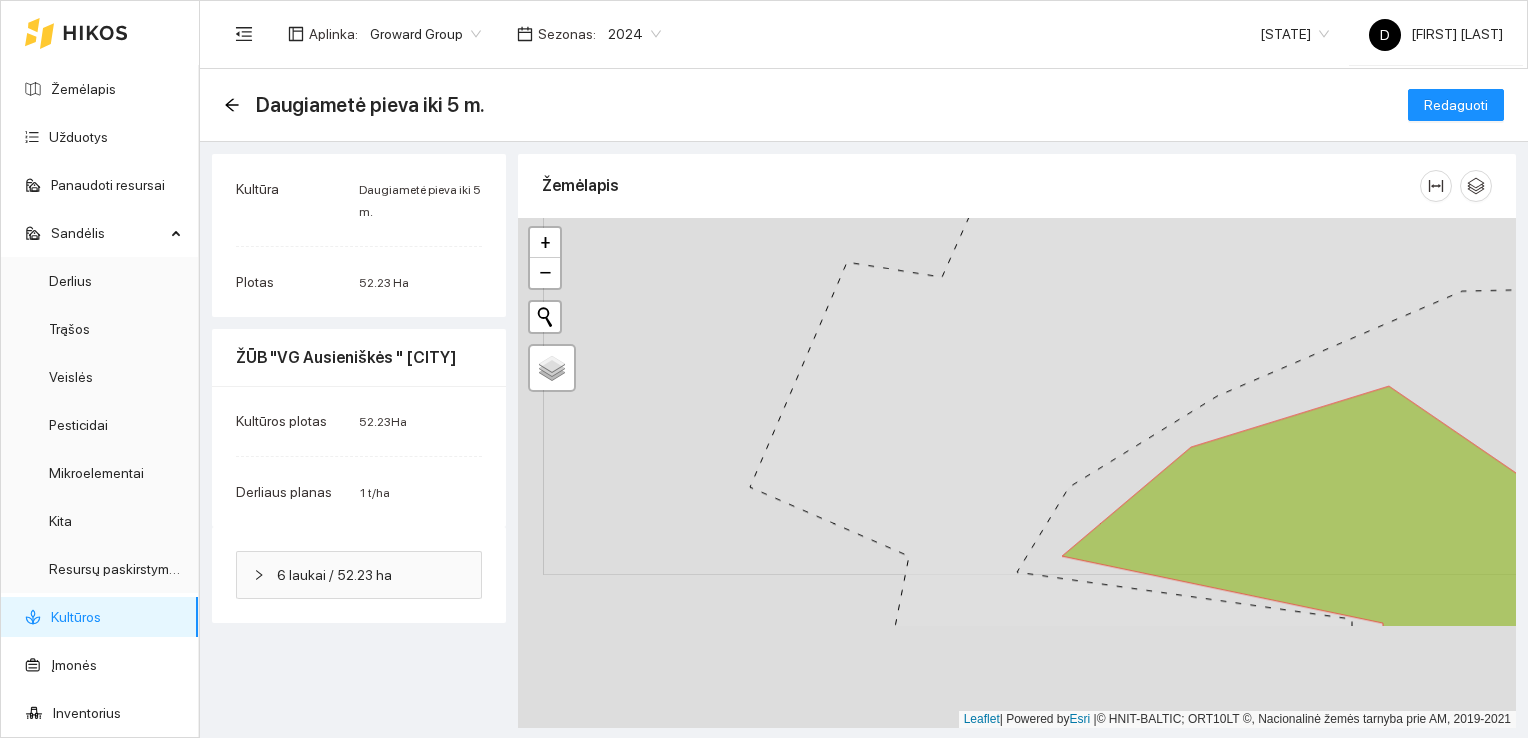 click at bounding box center [1196, 320] 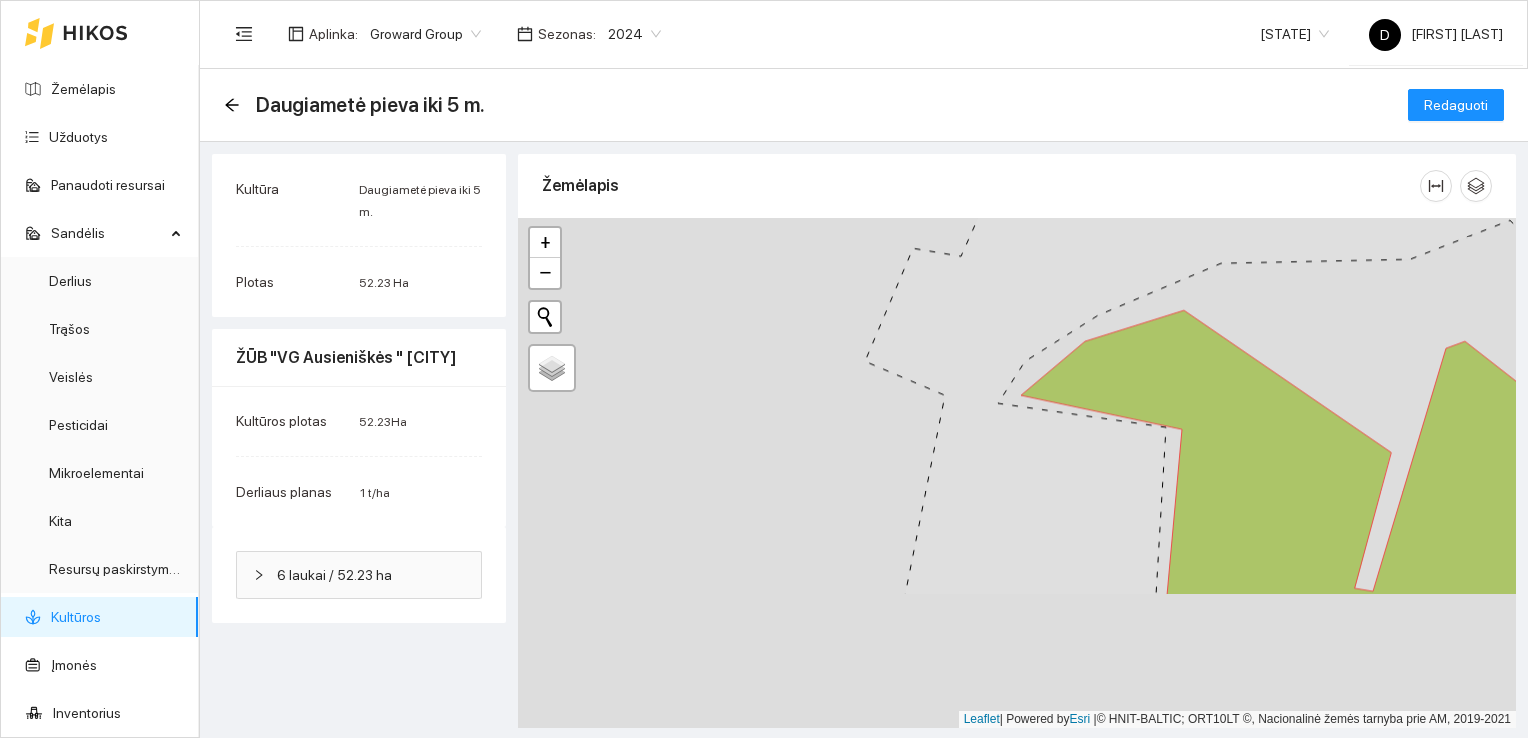 drag, startPoint x: 1002, startPoint y: 616, endPoint x: 991, endPoint y: 430, distance: 186.32498 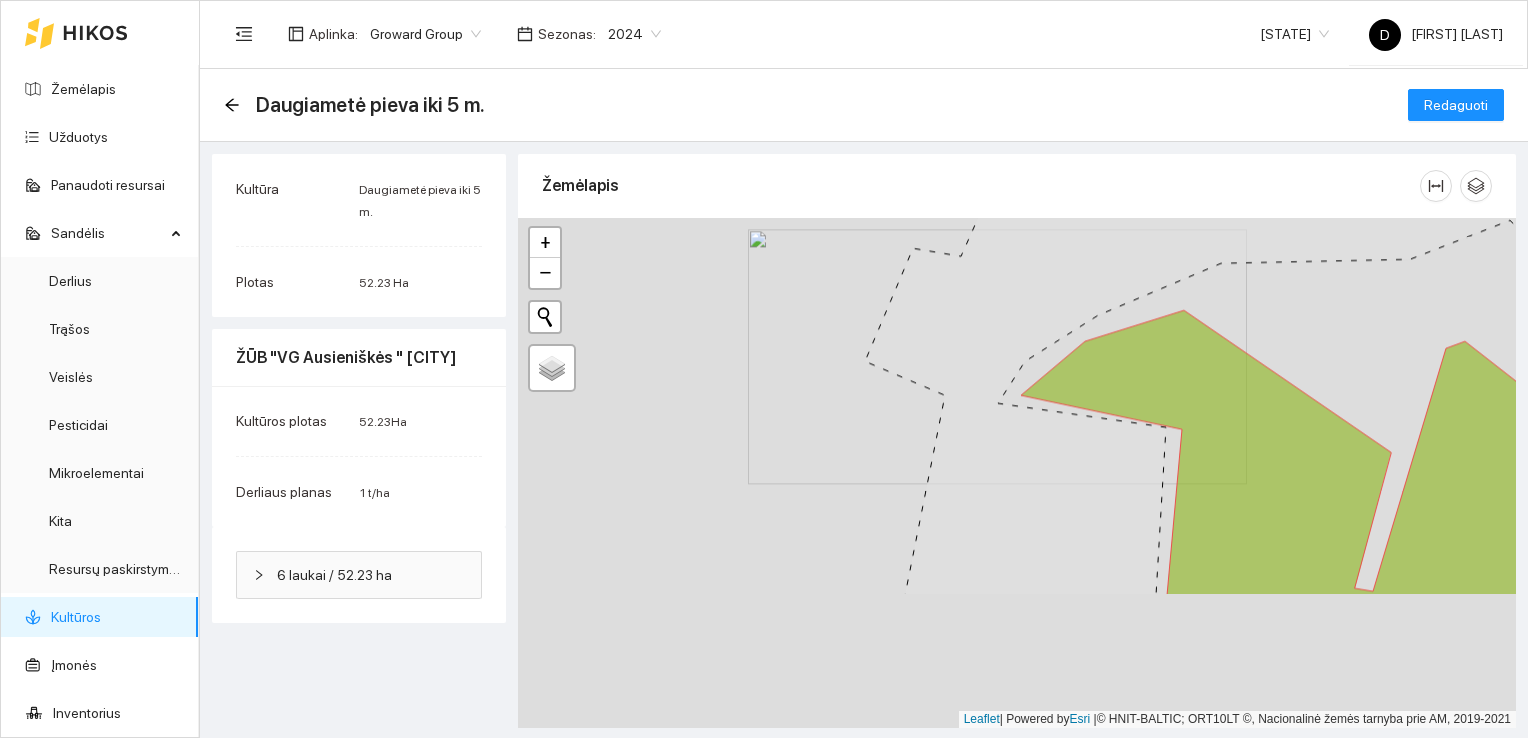 click at bounding box center [1235, 288] 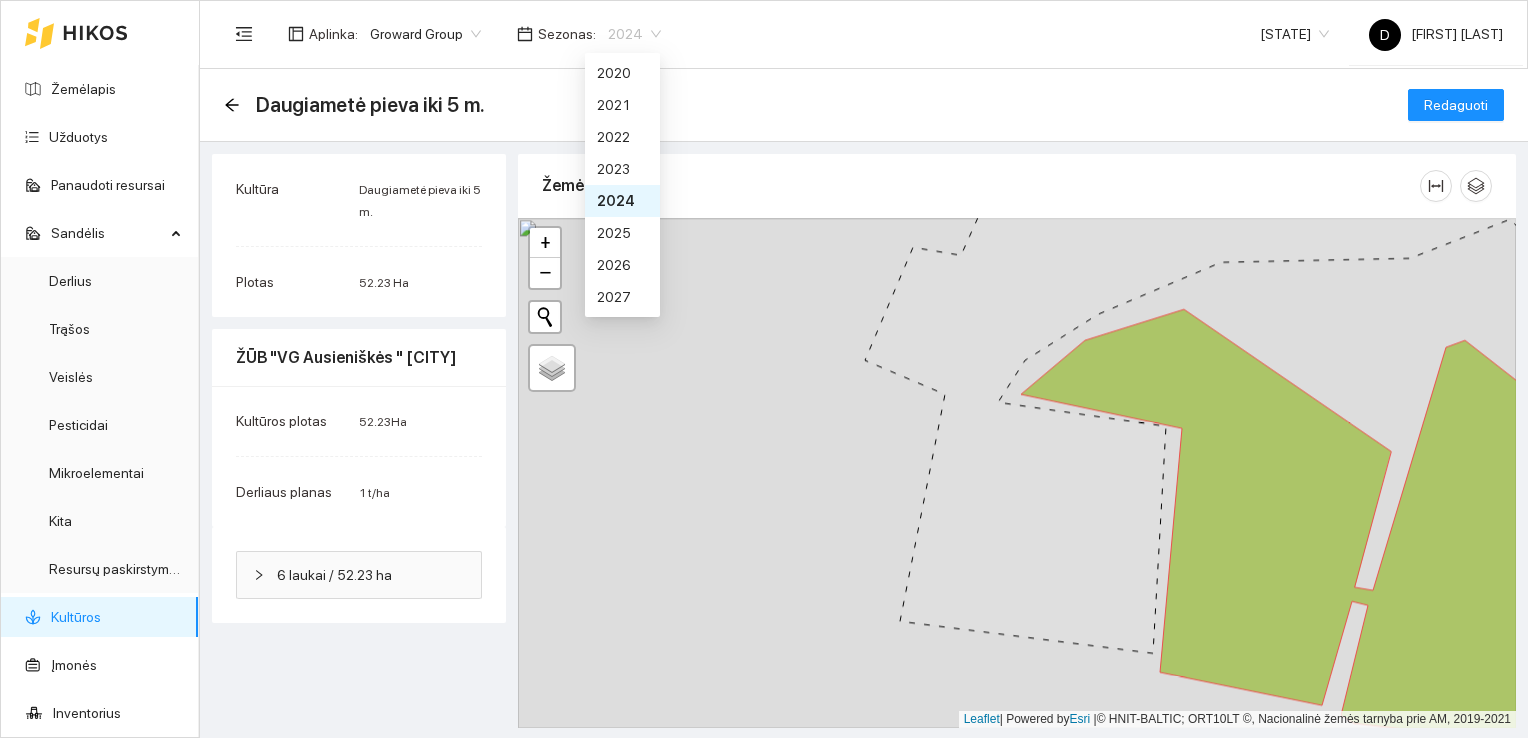 click on "2024" at bounding box center (634, 34) 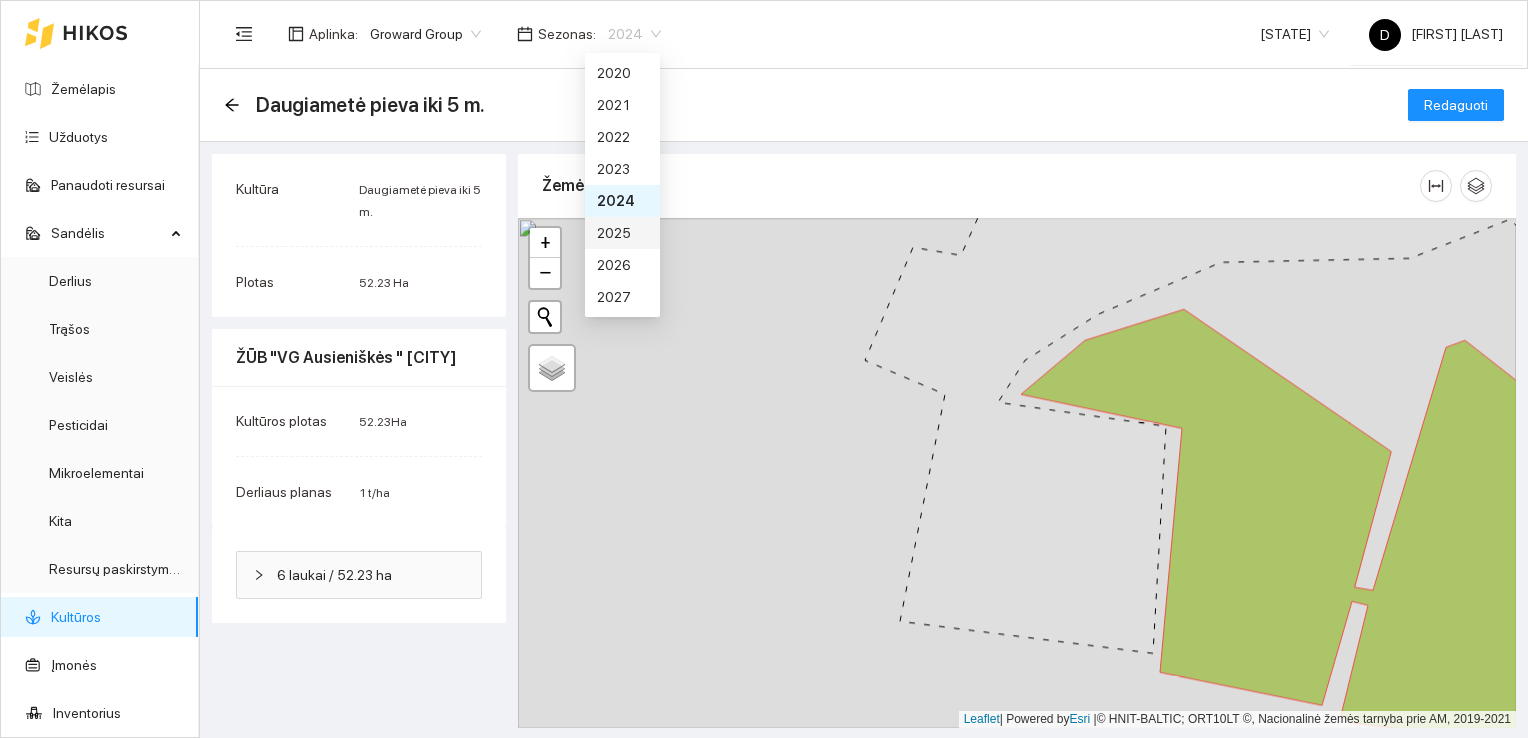 click on "2025" at bounding box center [622, 233] 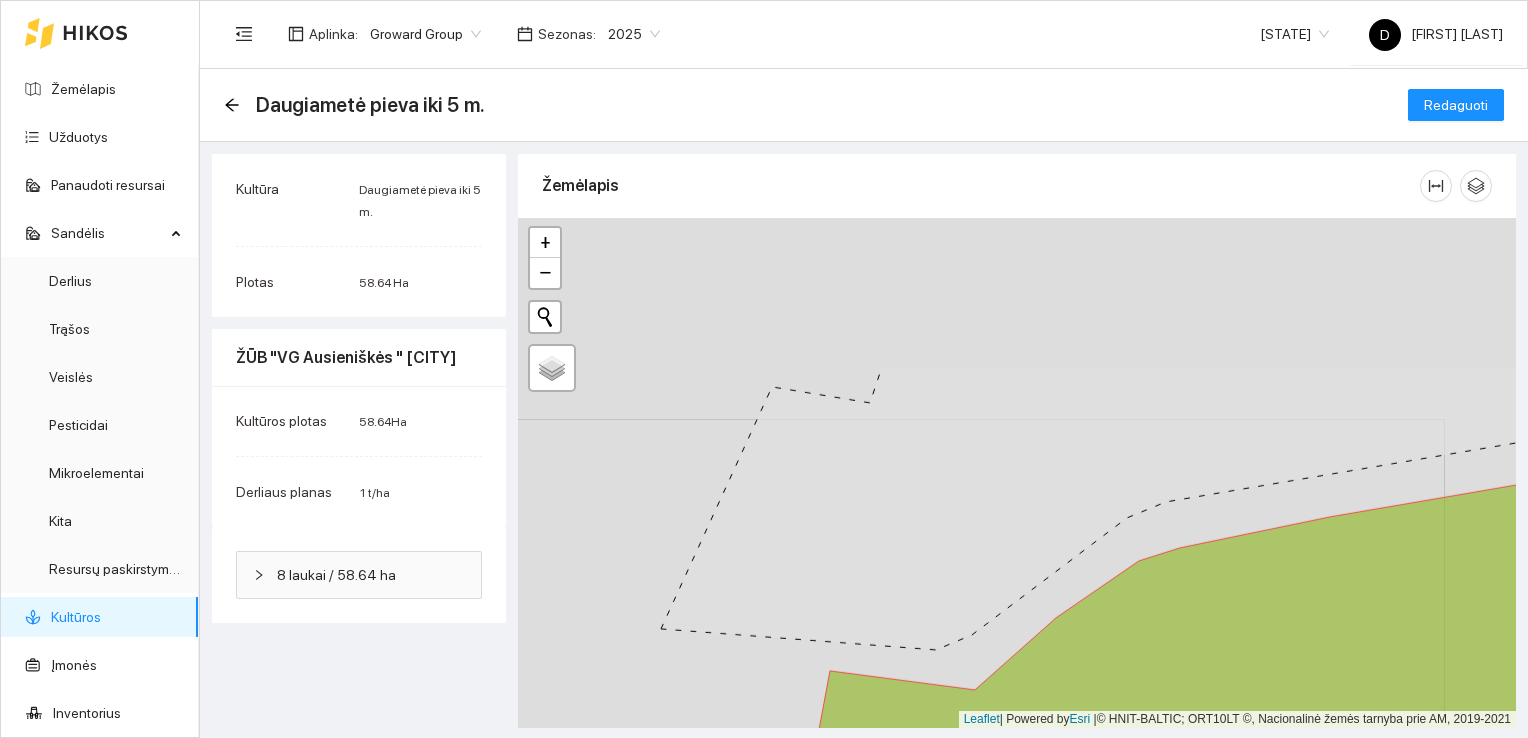 drag, startPoint x: 945, startPoint y: 322, endPoint x: 874, endPoint y: 526, distance: 216.00232 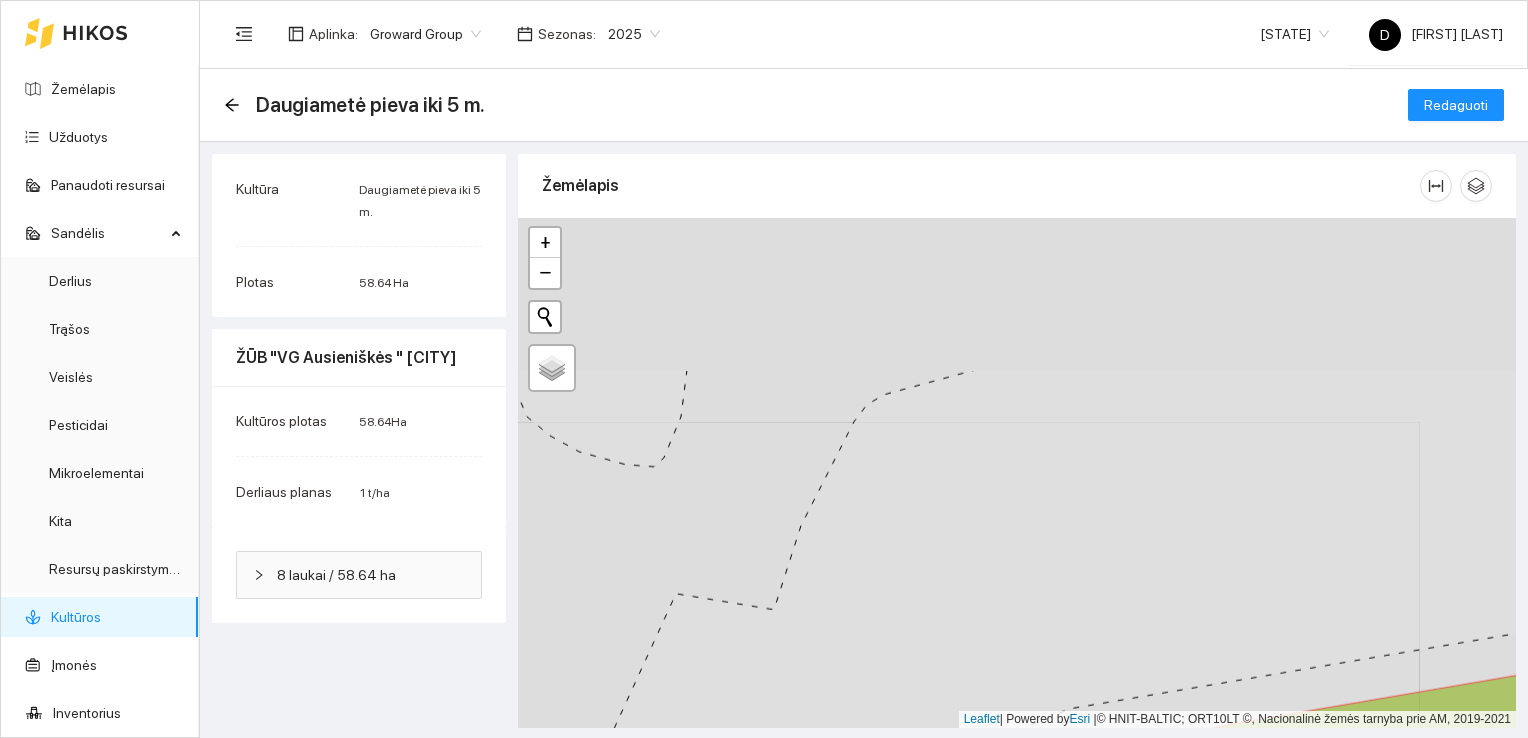 drag, startPoint x: 892, startPoint y: 306, endPoint x: 808, endPoint y: 483, distance: 195.9209 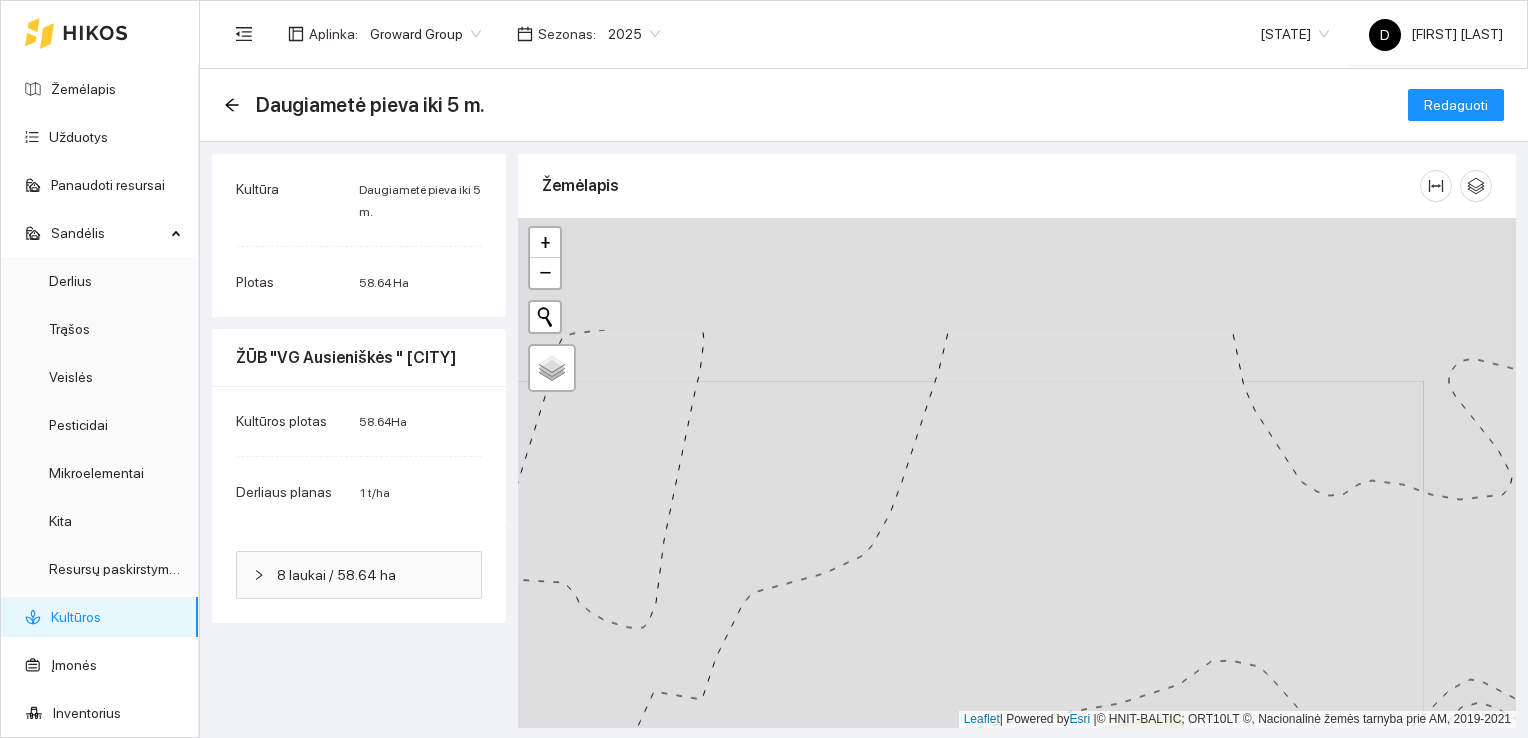 drag, startPoint x: 920, startPoint y: 327, endPoint x: 817, endPoint y: 506, distance: 206.51877 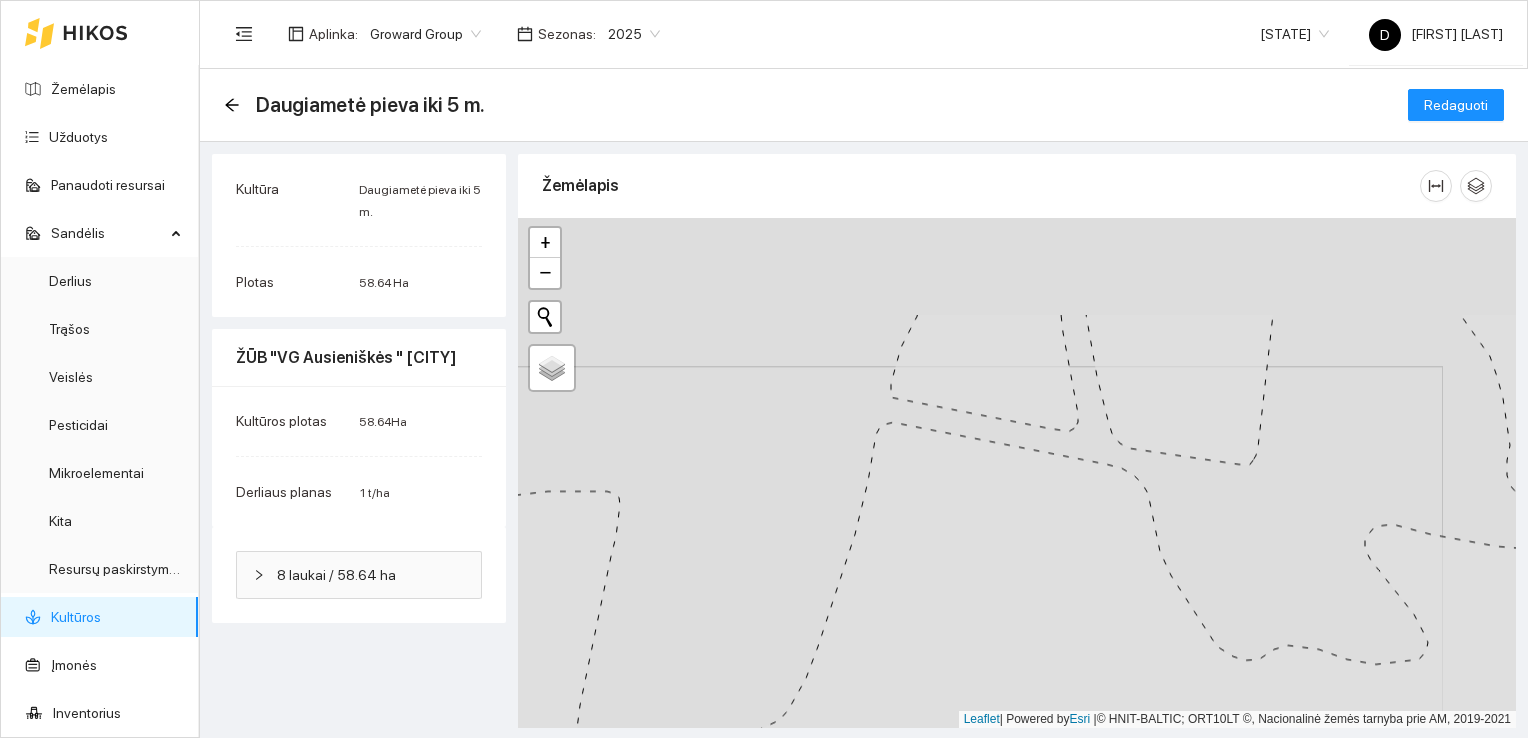 drag, startPoint x: 873, startPoint y: 331, endPoint x: 799, endPoint y: 481, distance: 167.26027 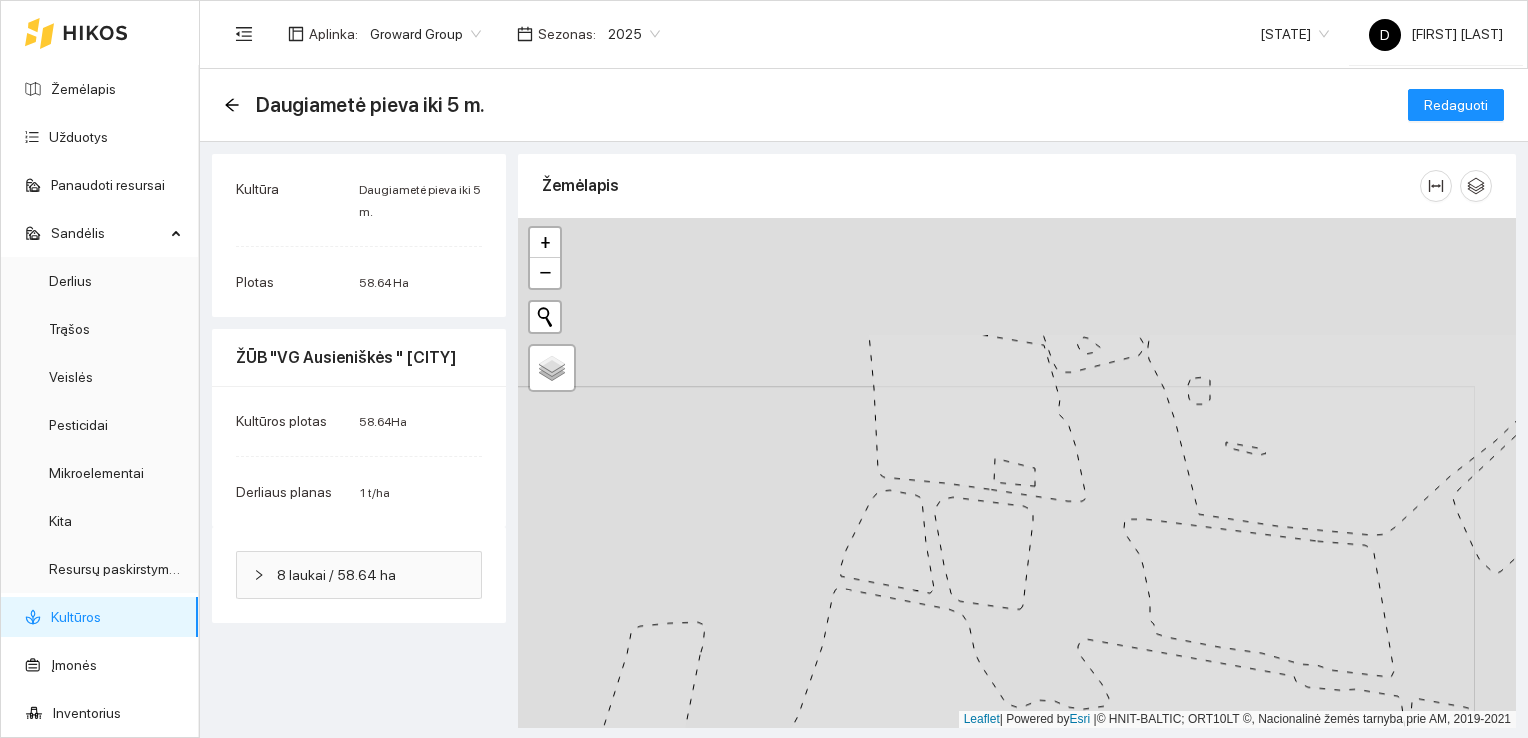 drag, startPoint x: 919, startPoint y: 321, endPoint x: 876, endPoint y: 501, distance: 185.06485 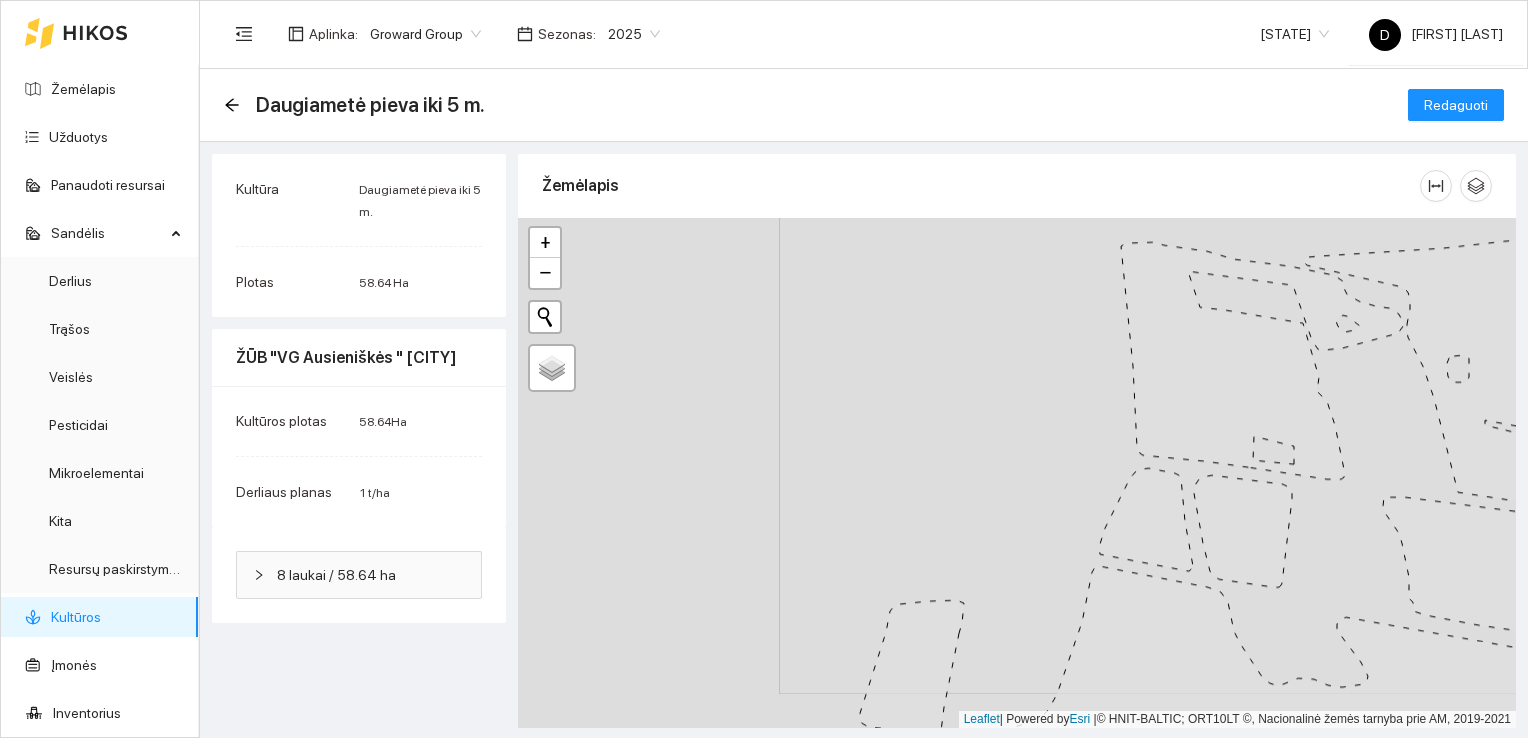 drag, startPoint x: 755, startPoint y: 521, endPoint x: 1016, endPoint y: 487, distance: 263.20523 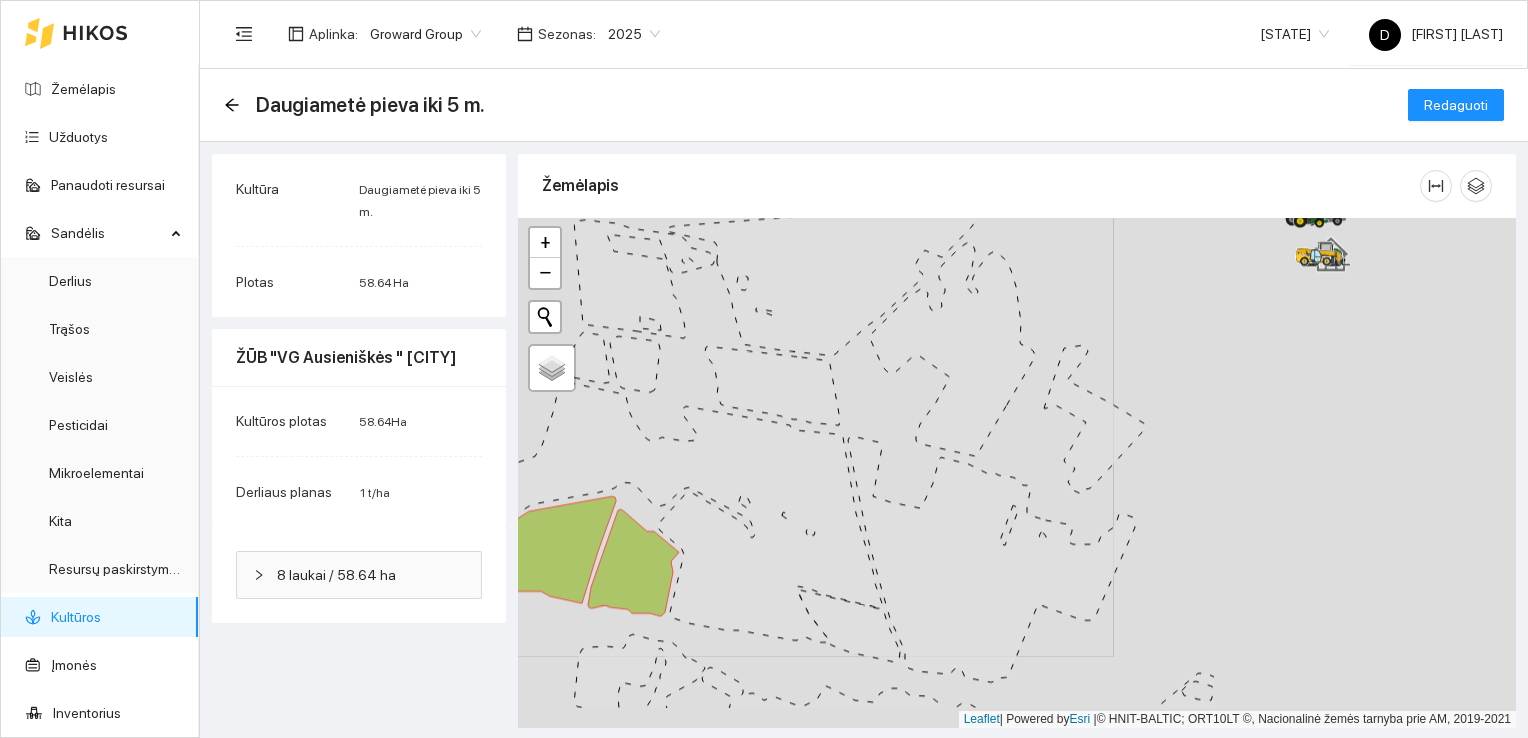 drag, startPoint x: 957, startPoint y: 393, endPoint x: 555, endPoint y: 322, distance: 408.22174 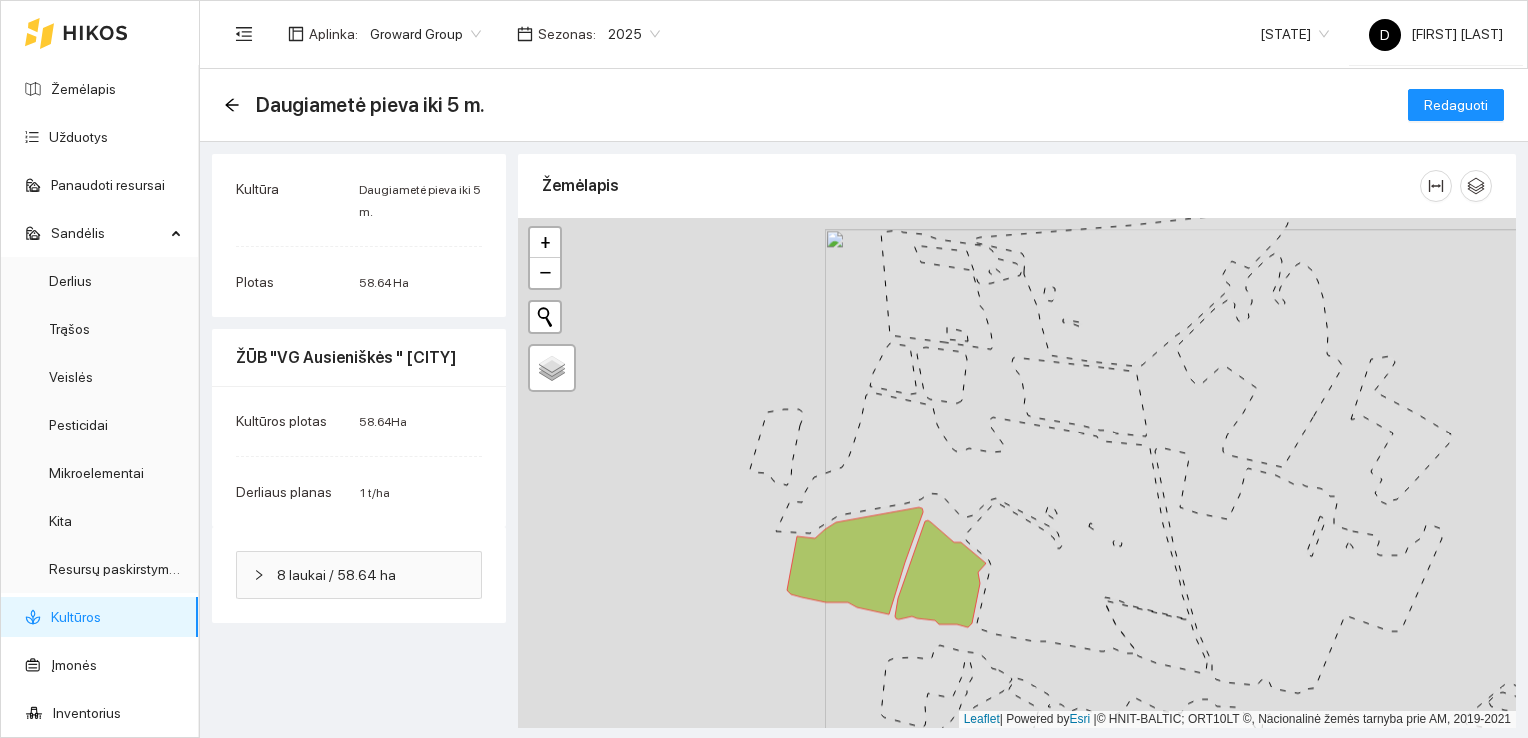 drag, startPoint x: 841, startPoint y: 426, endPoint x: 1148, endPoint y: 437, distance: 307.197 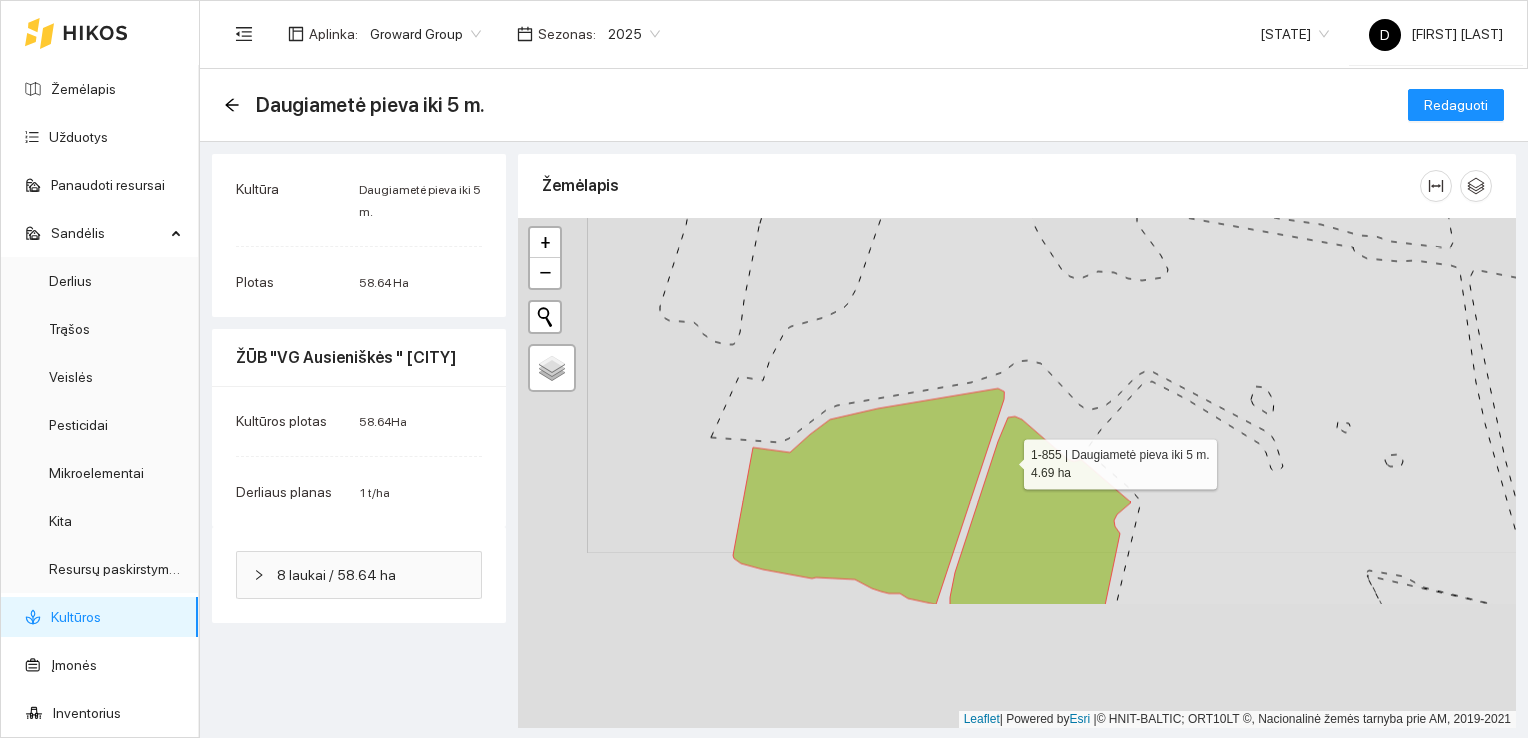 drag, startPoint x: 935, startPoint y: 634, endPoint x: 1004, endPoint y: 459, distance: 188.11166 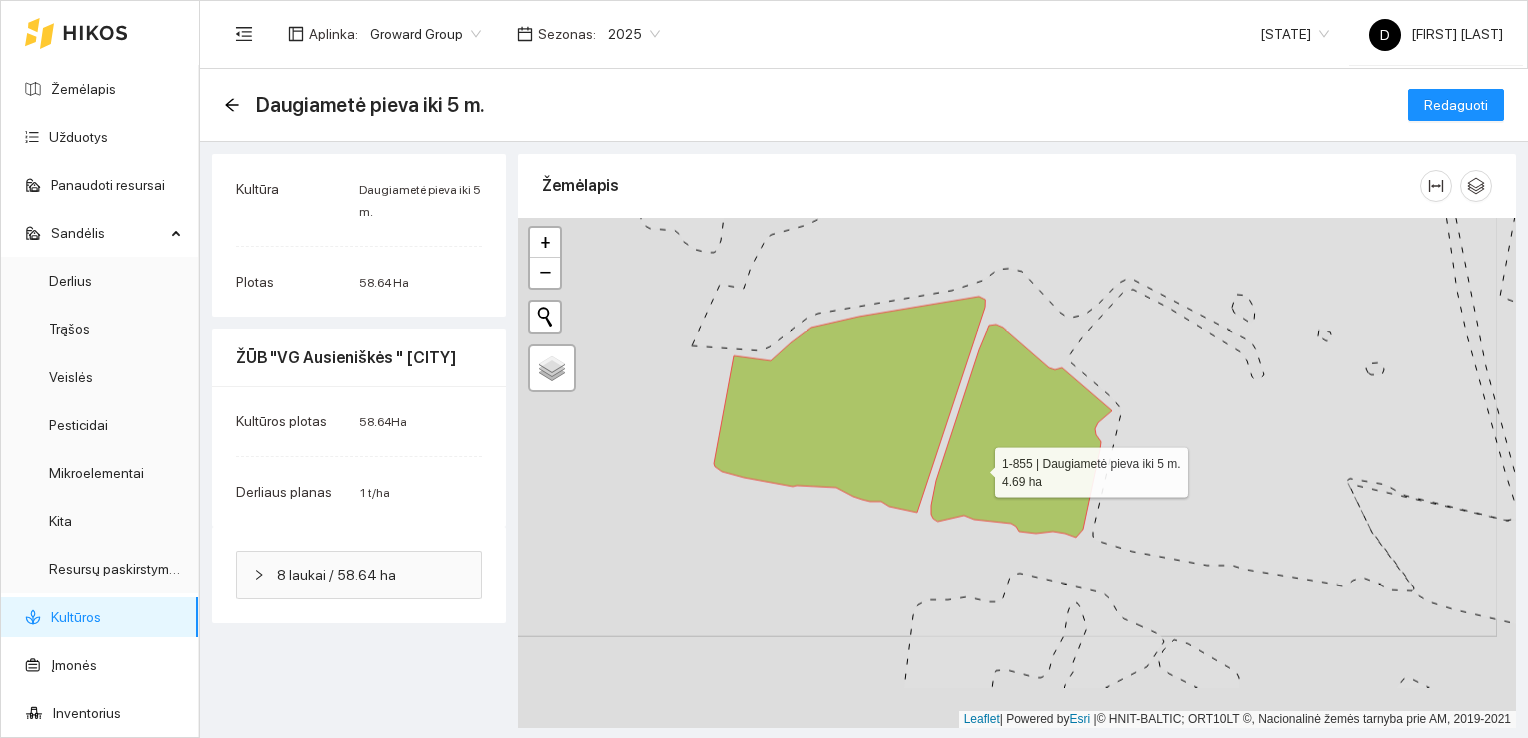 drag, startPoint x: 996, startPoint y: 560, endPoint x: 977, endPoint y: 466, distance: 95.90099 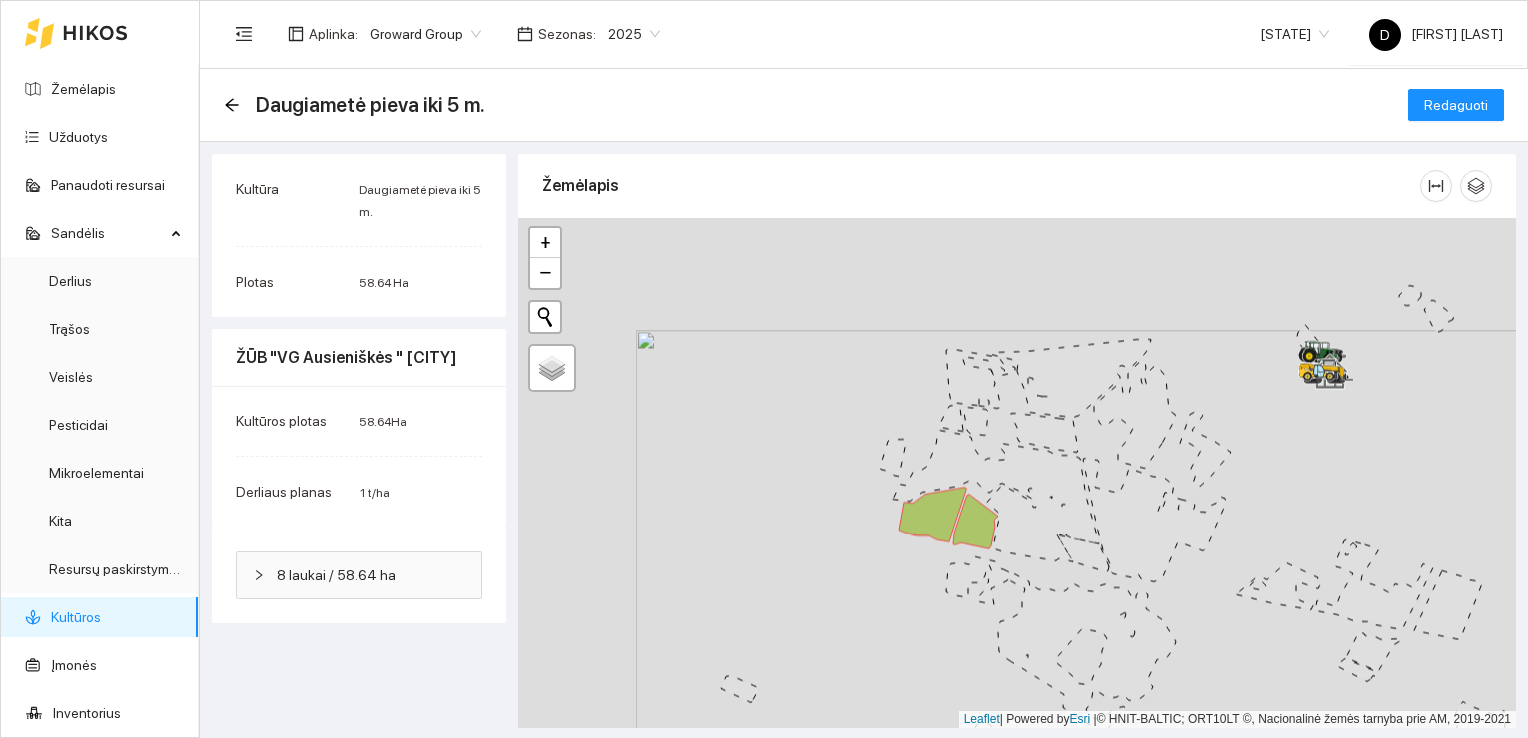 drag, startPoint x: 765, startPoint y: 359, endPoint x: 883, endPoint y: 472, distance: 163.37993 